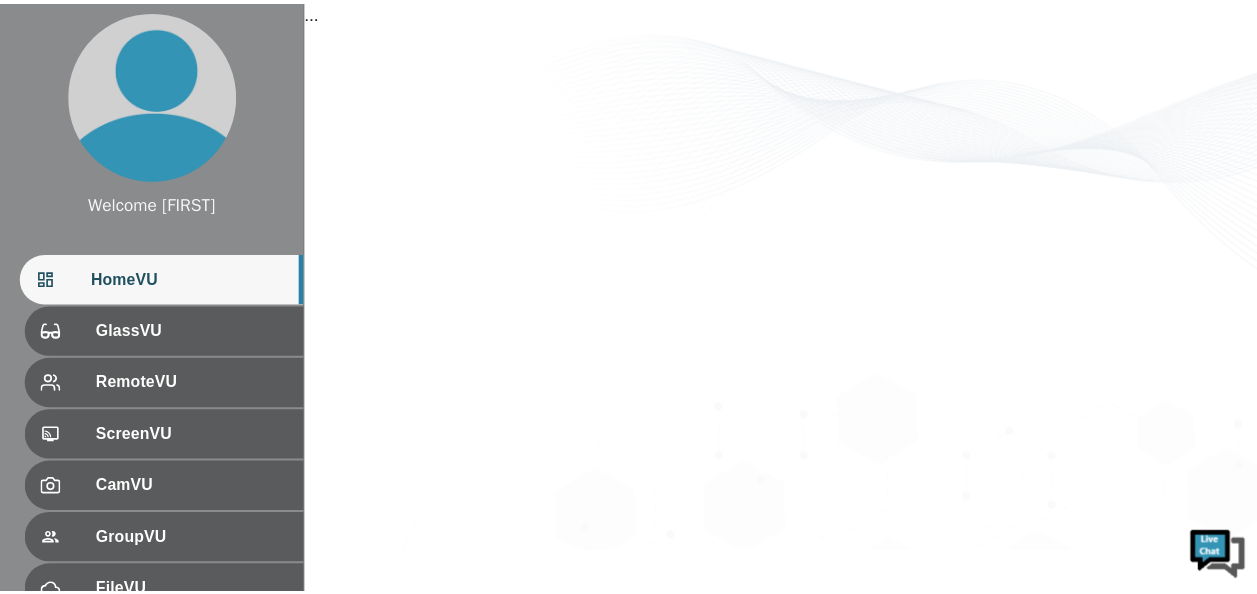 scroll, scrollTop: 0, scrollLeft: 0, axis: both 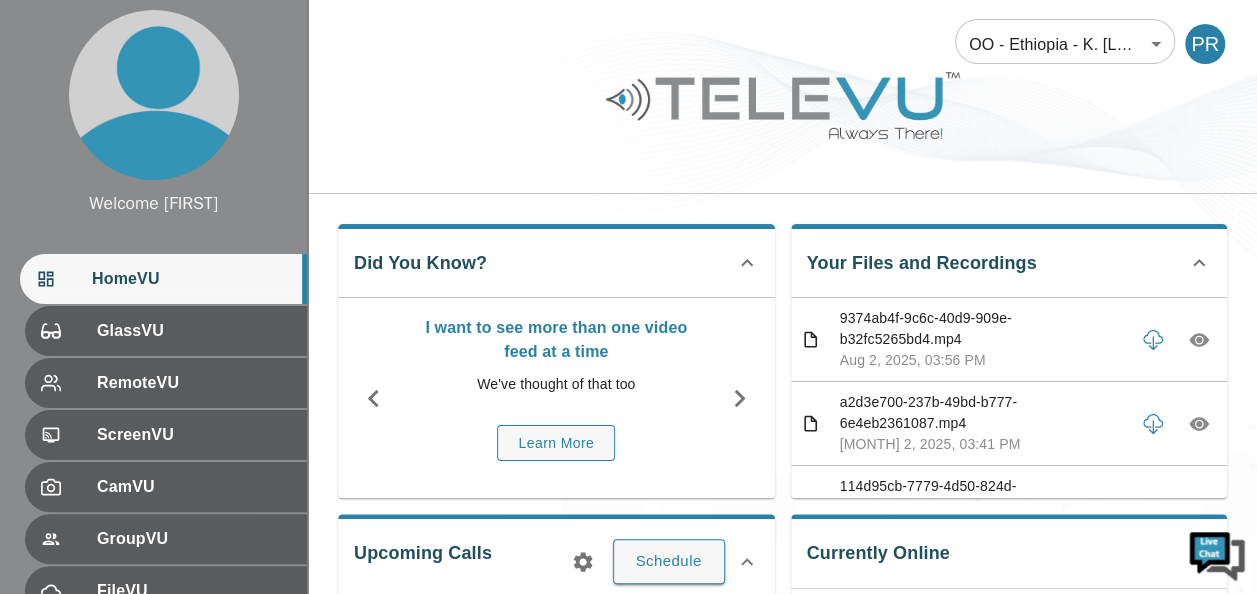 click at bounding box center [782, 120] 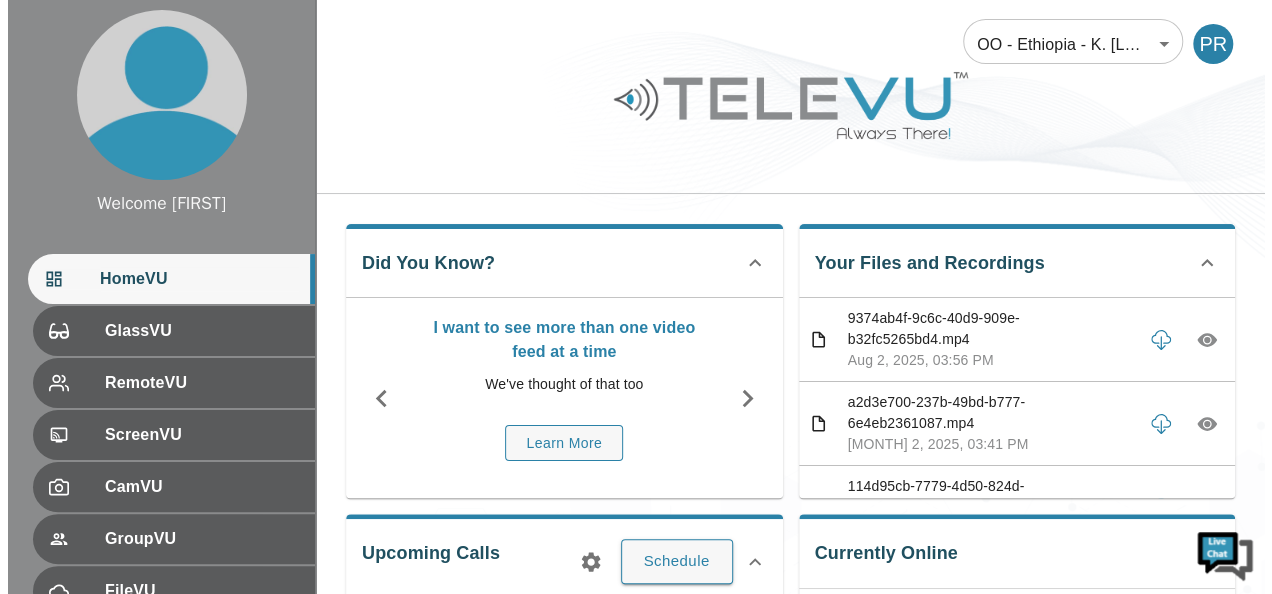 scroll, scrollTop: 0, scrollLeft: 0, axis: both 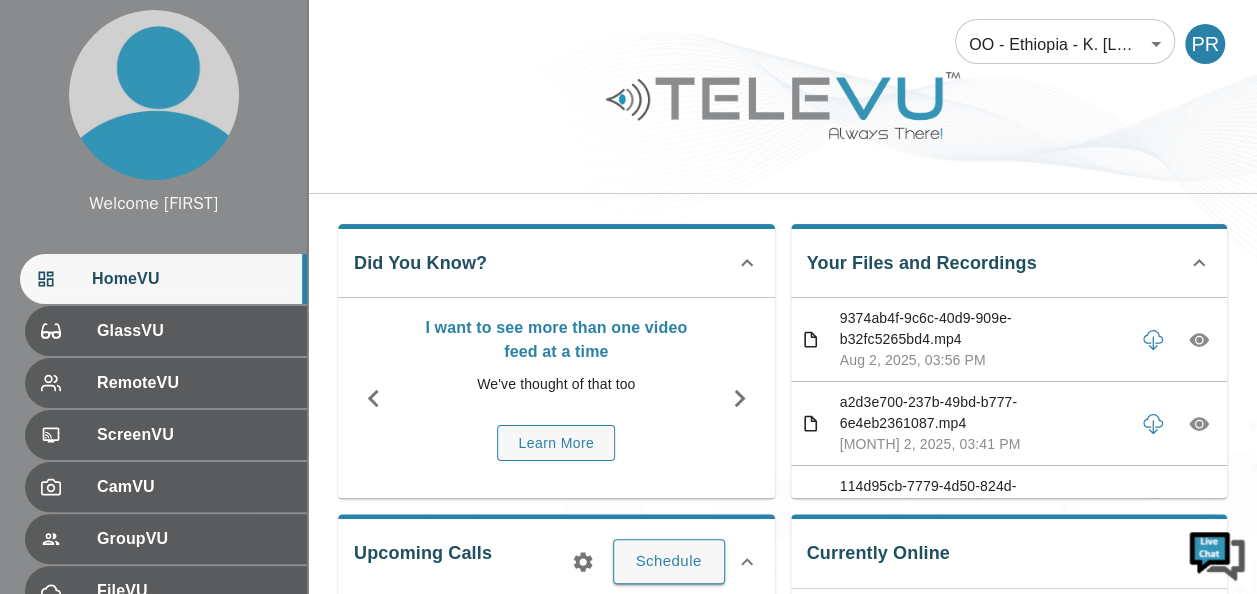 click on "OO - Ethiopia - K. [LAST] 34 ​ PR" at bounding box center (782, 32) 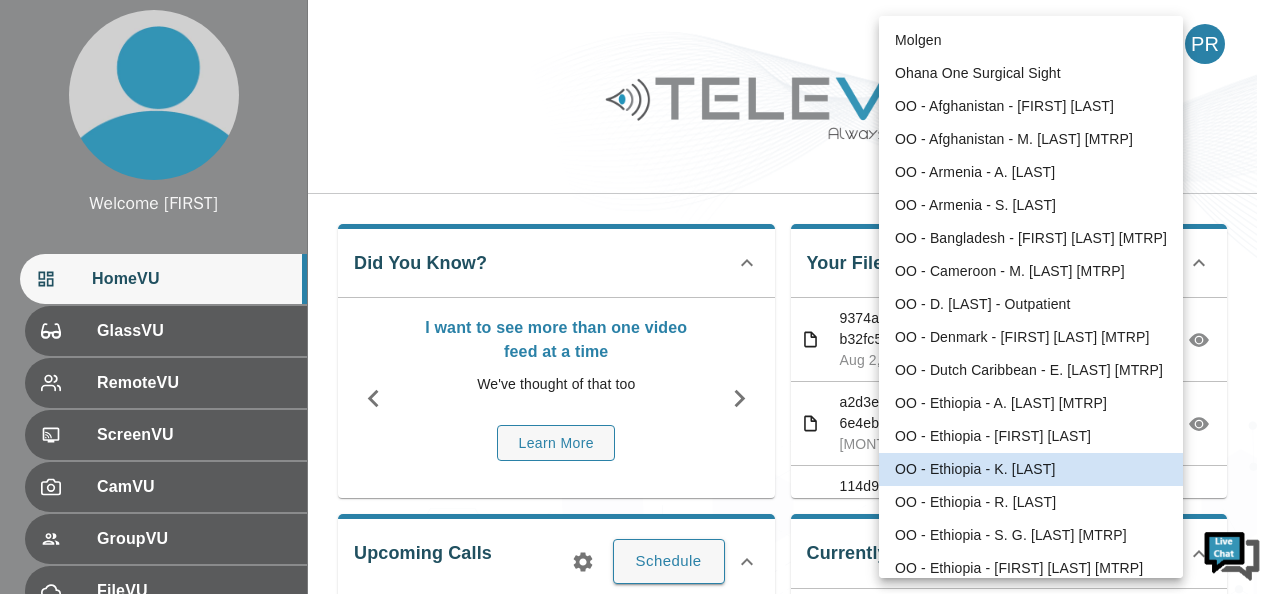 click on "Welcome   [FIRST] HomeVU GlassVU RemoteVU ScreenVU CamVU GroupVU FileVU ChatVU Settings Logout Refresh ©  2025   TeleVU Innovation Ltd. All Rights Reserved OO - Ethiopia - [FIRST] 34 ​ PR Did You Know? I want to see more than one video feed at a time We've thought of that too Learn More   Your Files and Recordings   Aug 2, 2025, 03:56 PM   Aug 2, 2025, 03:41 PM   Aug 2, 2025, 03:37 PM   Aug 2, 2025, 03:27 PM   Aug 2, 2025, 03:27 PM   Aug 2, 2025, 03:24 PM   Aug 2, 2025, 03:23 PM   Aug 2, 2025, 03:23 PM   Aug 2, 2025, 03:16 PM   Aug 2, 2025, 03:04 PM     Aug 2, 2025, 02:55 PM :  4" at bounding box center [636, 665] 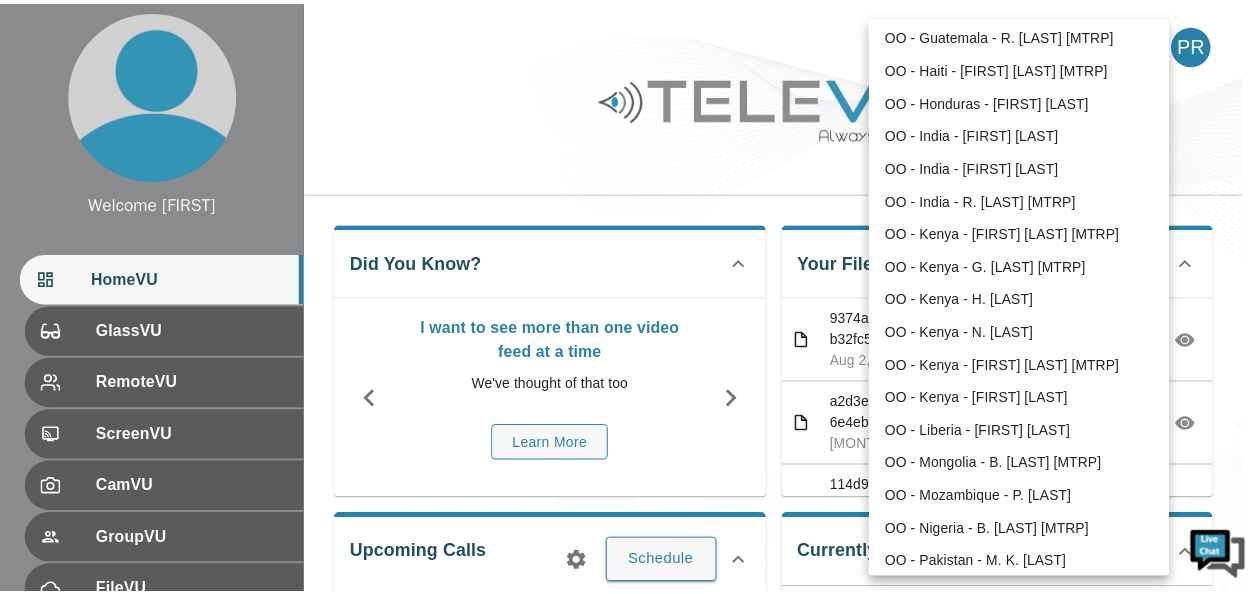 scroll, scrollTop: 700, scrollLeft: 0, axis: vertical 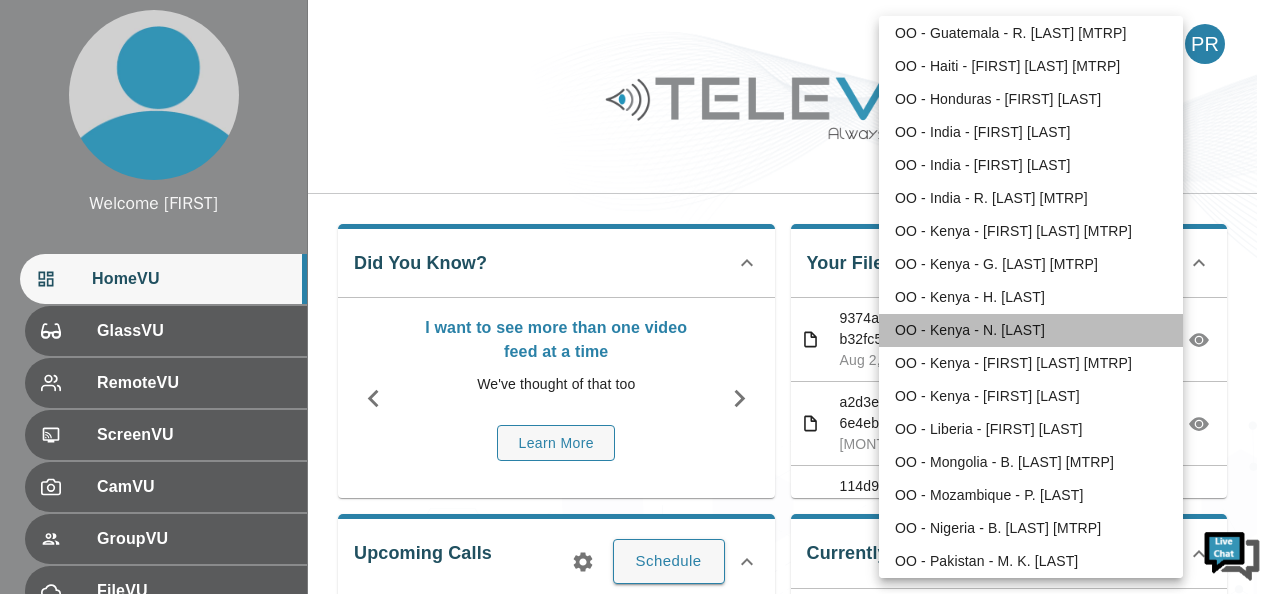 click on "OO - Kenya - N. [LAST]" at bounding box center [1031, 330] 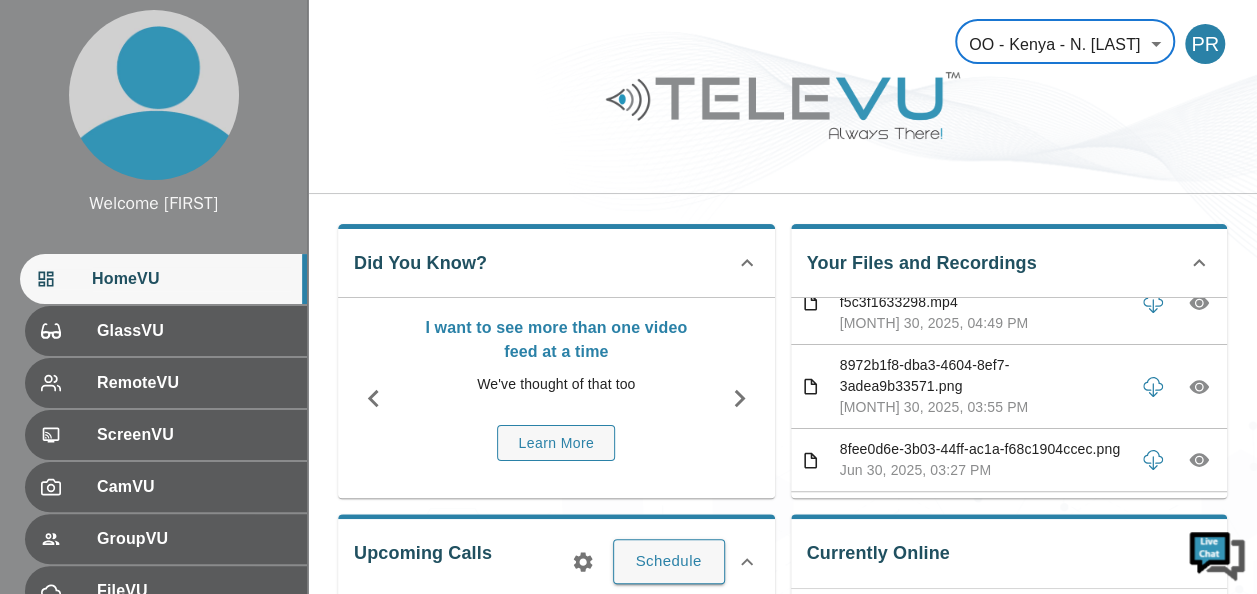 scroll, scrollTop: 200, scrollLeft: 0, axis: vertical 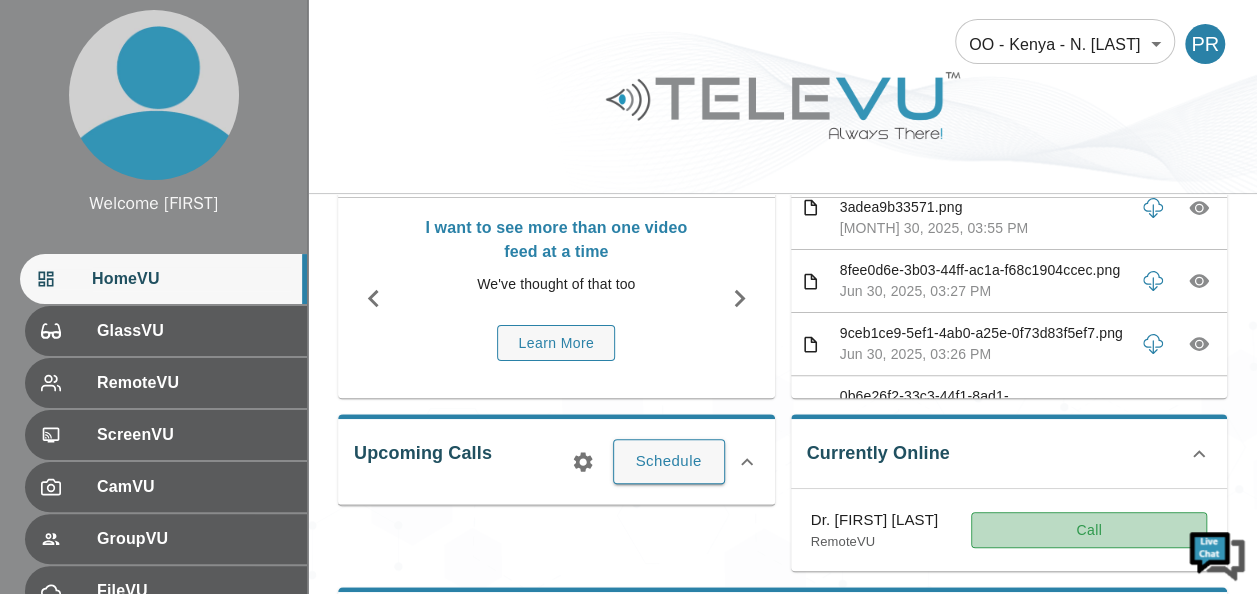 click on "Call" at bounding box center [1089, 530] 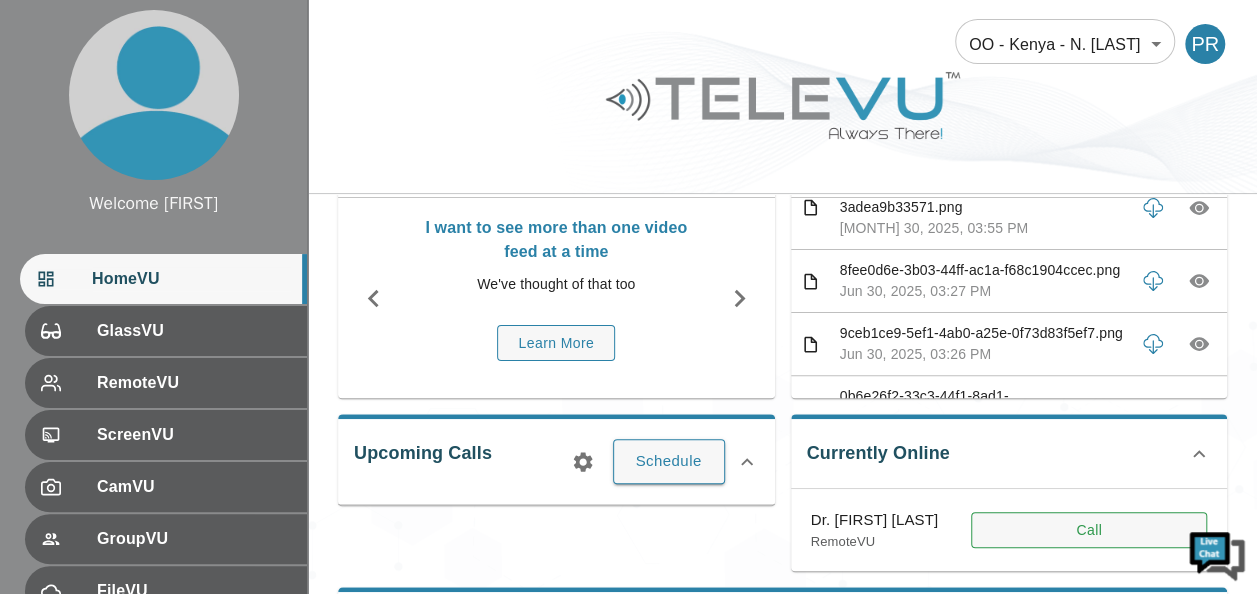 click on "Call" at bounding box center (1089, 530) 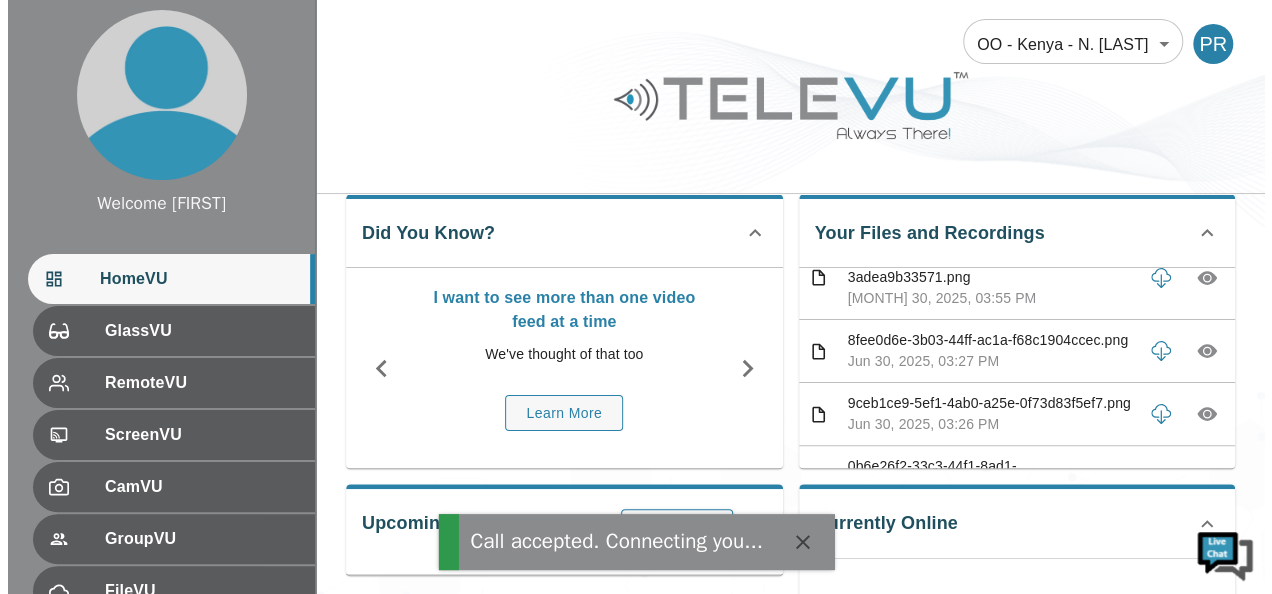 scroll, scrollTop: 0, scrollLeft: 0, axis: both 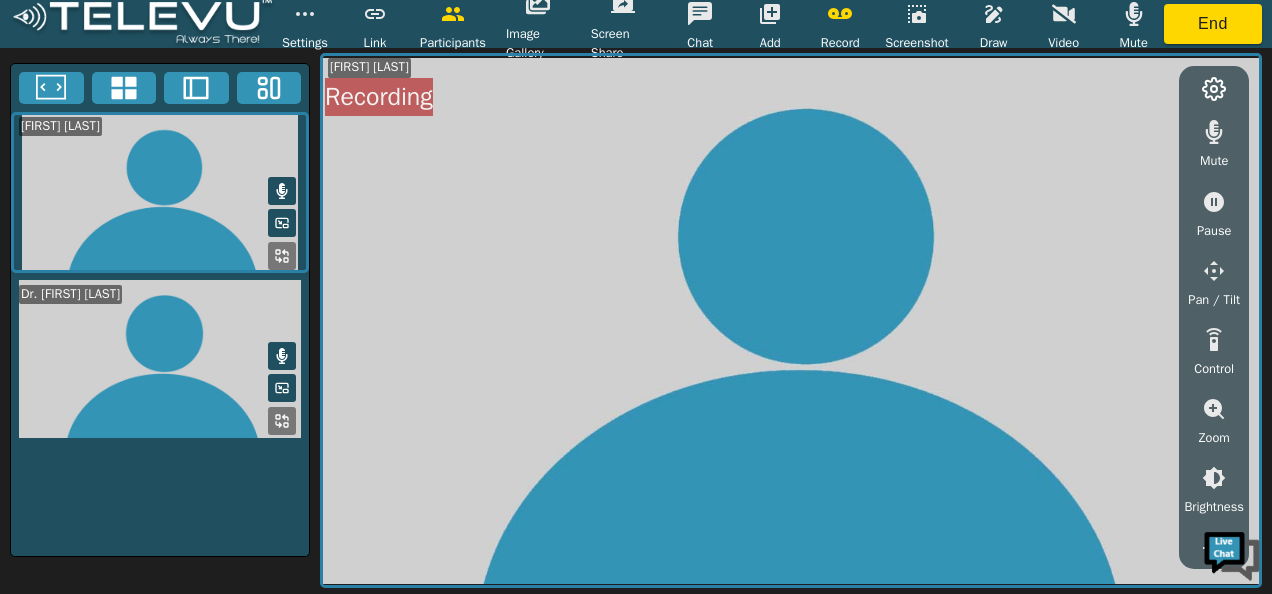 click 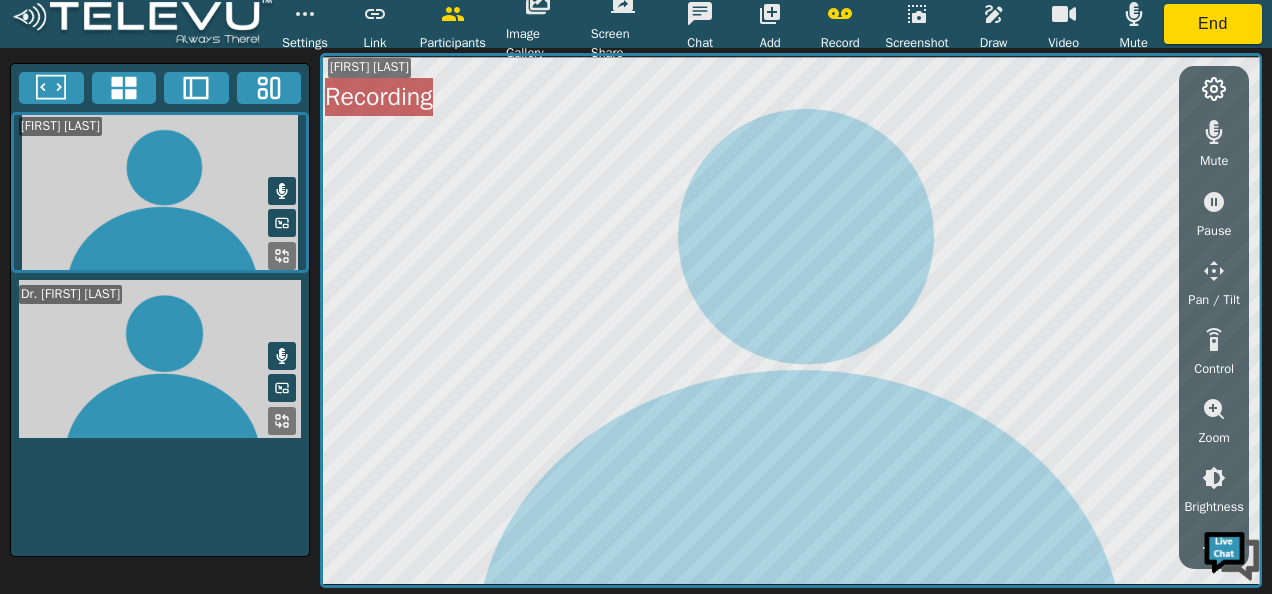 type 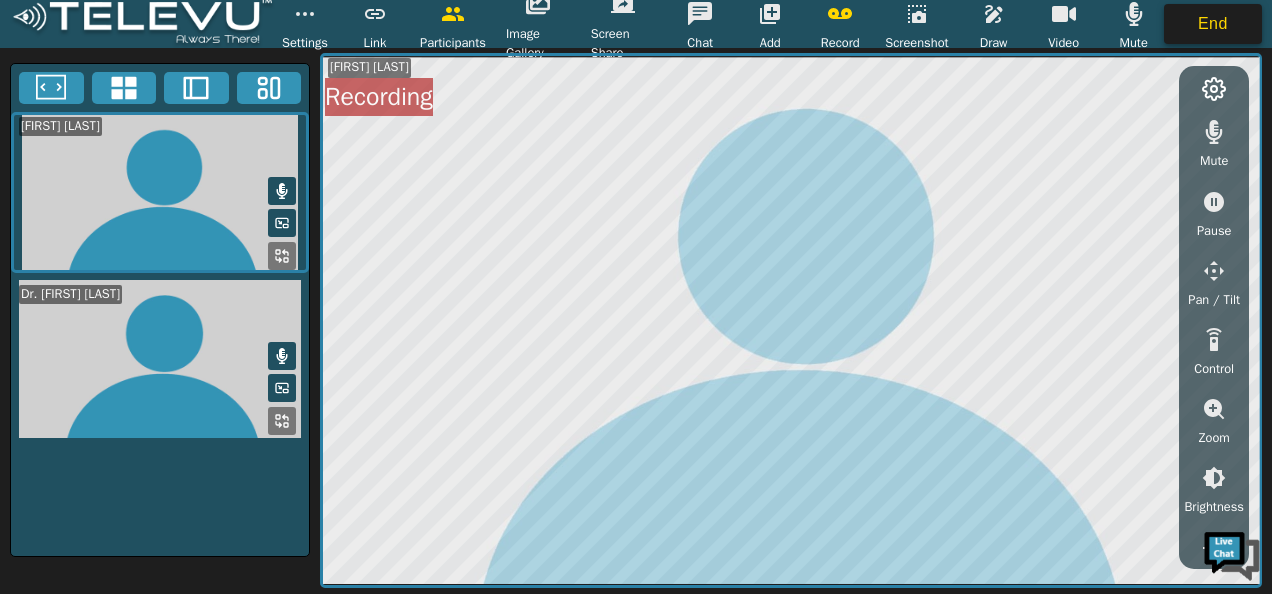 click on "End" at bounding box center [1213, 24] 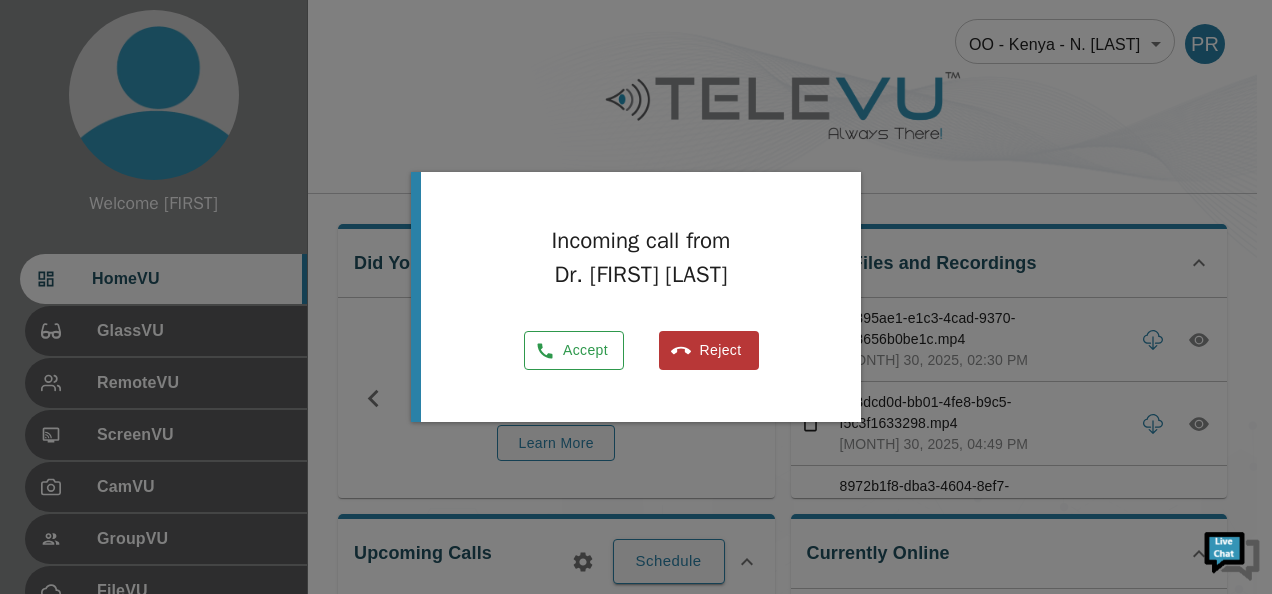 click on "Accept" at bounding box center [574, 350] 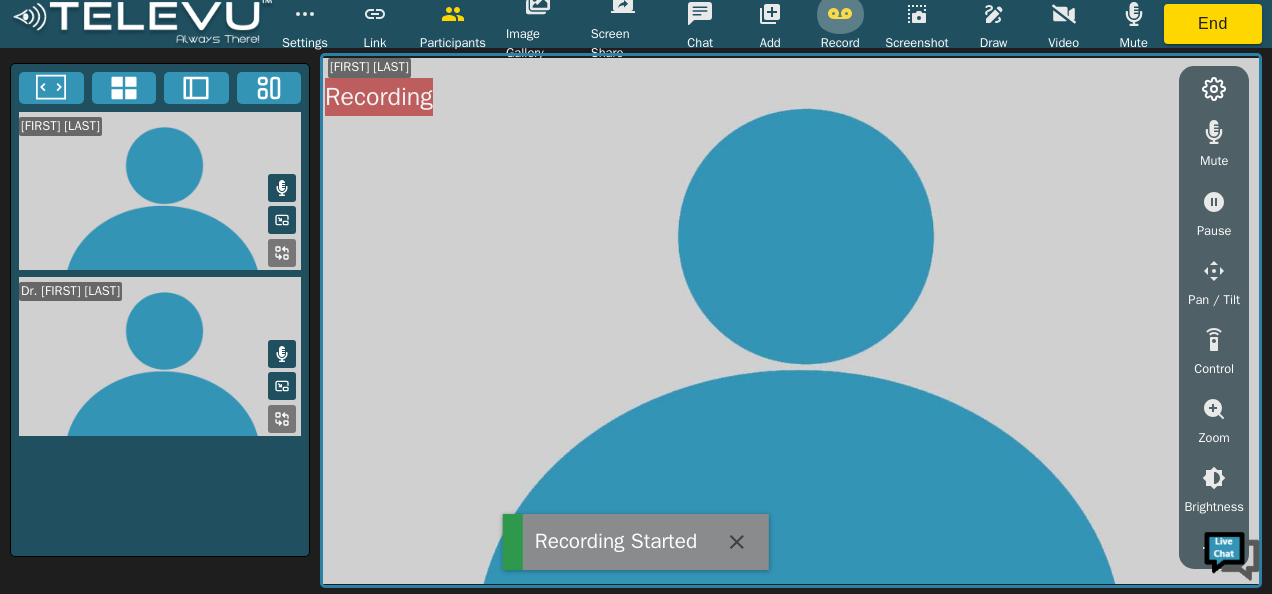 click 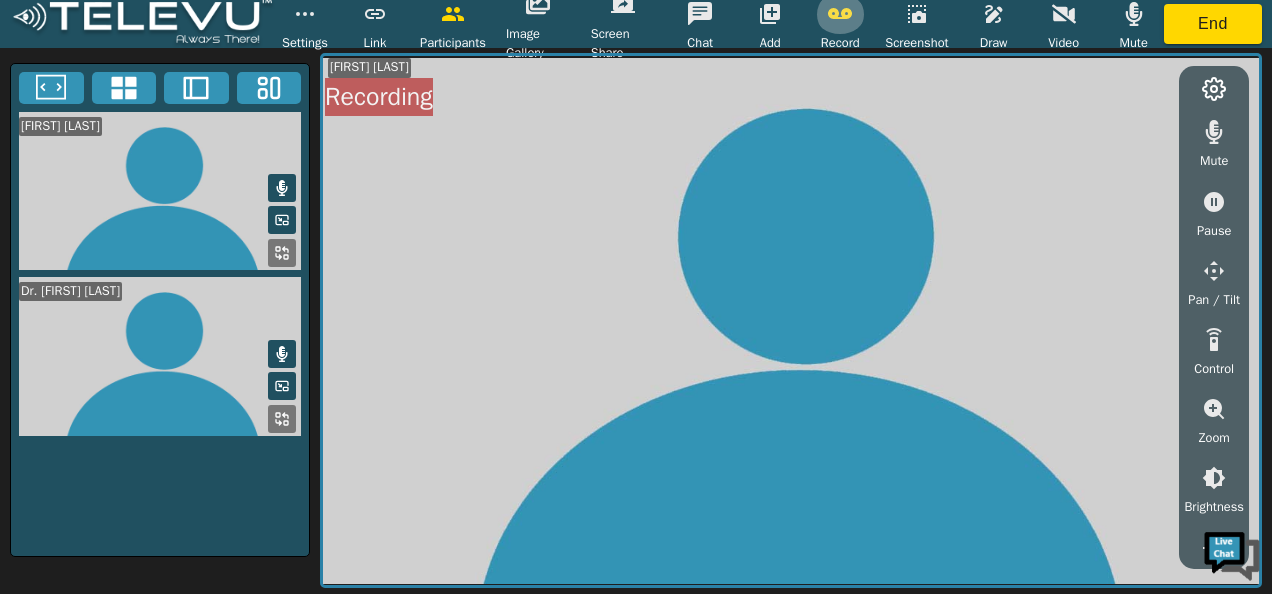 click 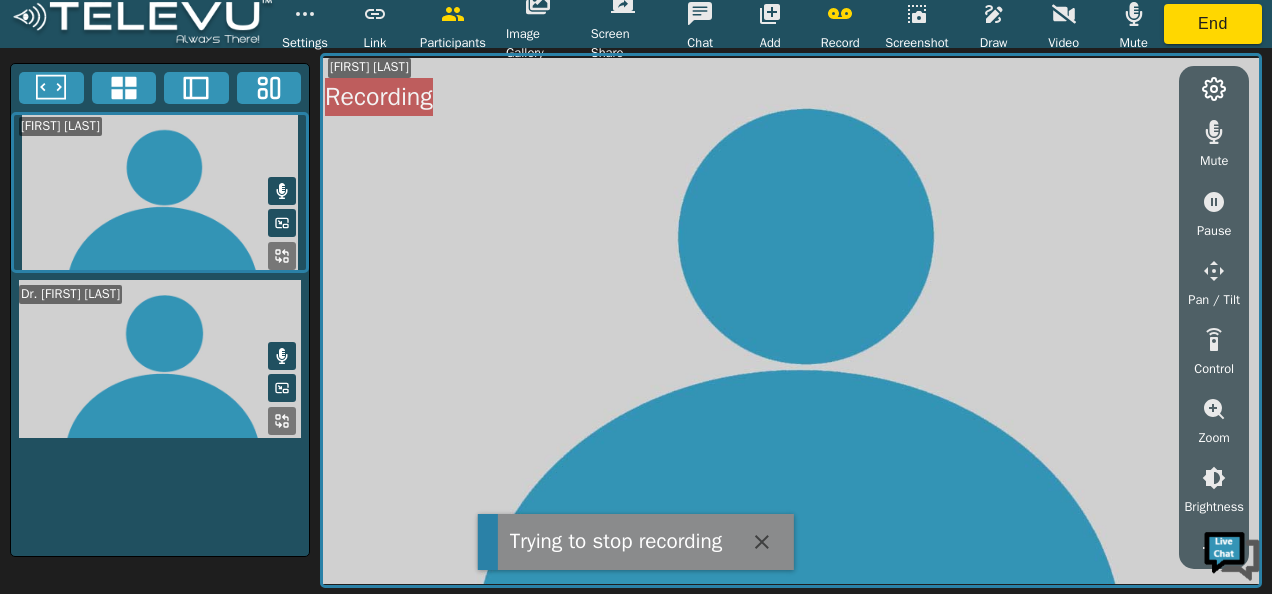 click 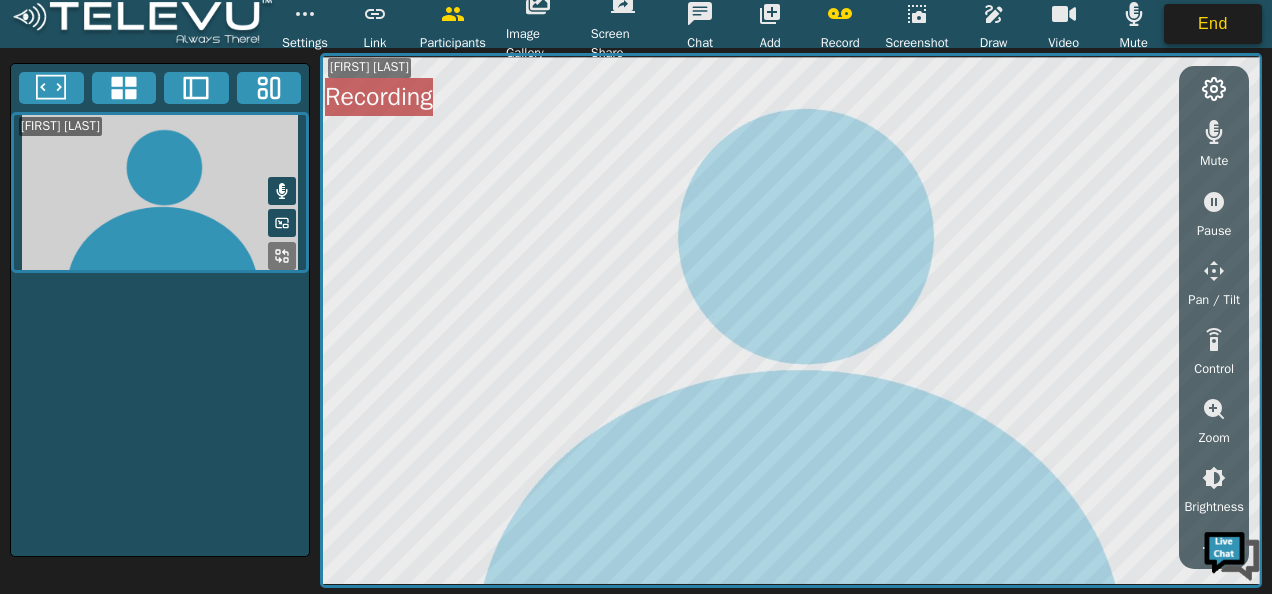 click on "End" at bounding box center [1213, 24] 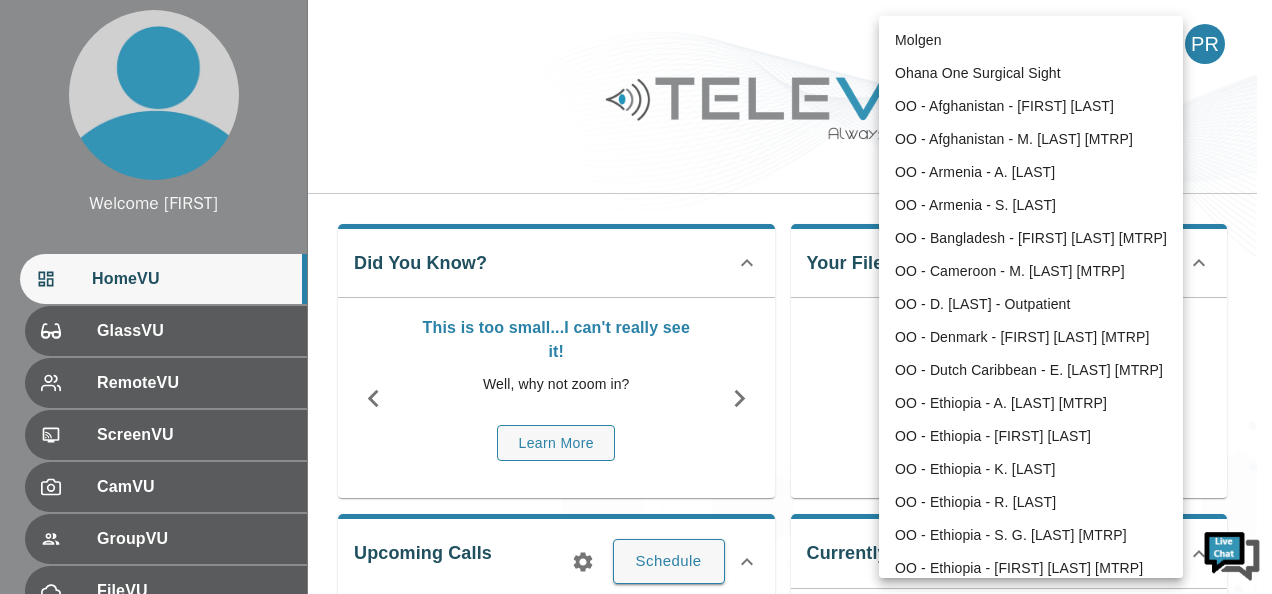 click on "Welcome   Peter HomeVU GlassVU RemoteVU ScreenVU CamVU GroupVU FileVU ChatVU Settings Logout Refresh ©  2025   TeleVU Innovation Ltd. All Rights Reserved OO - Kenya - N. [LAST] 187 ​ PR Did You Know? This is too small...I can't really see it! Well, why not zoom in? Learn More   Your Files and Recordings No files or recordings Upcoming Calls Schedule Currently Online Dr. [FIRST] [LAST] RemoteVU Call Dr. [FIRST] [LAST] RemoteVU Call Past Calls Calls this month :  Not Available You have not been in any calls this month! Molgen Ohana One Surgical Sight OO - Afghanistan - A. [LAST] OO - Afghanistan - M. [LAST] [MTRP] OO - Armenia - A. [LAST] OO - Armenia - S. [LAST] OO - Bangladesh - J. [LAST] [MTRP] OO - Cameroon - M. [LAST] [MTRP] OO - D. [LAST] - Outpatient OO - Denmark - N. [LAST] [MTRP] OO - Dutch Caribbean - E. [LAST] [MTRP] OO - Ethiopia - A. [LAST] [MTRP] OO - Ethiopia - B. [LAST] OO - Ethiopia - K. [LAST] OO - Ethiopia - R. [LAST] OO - Ethiopia - S. G. [LAST] [MTRP] OO - Faroe Islands - N. [LAST]" at bounding box center [636, 500] 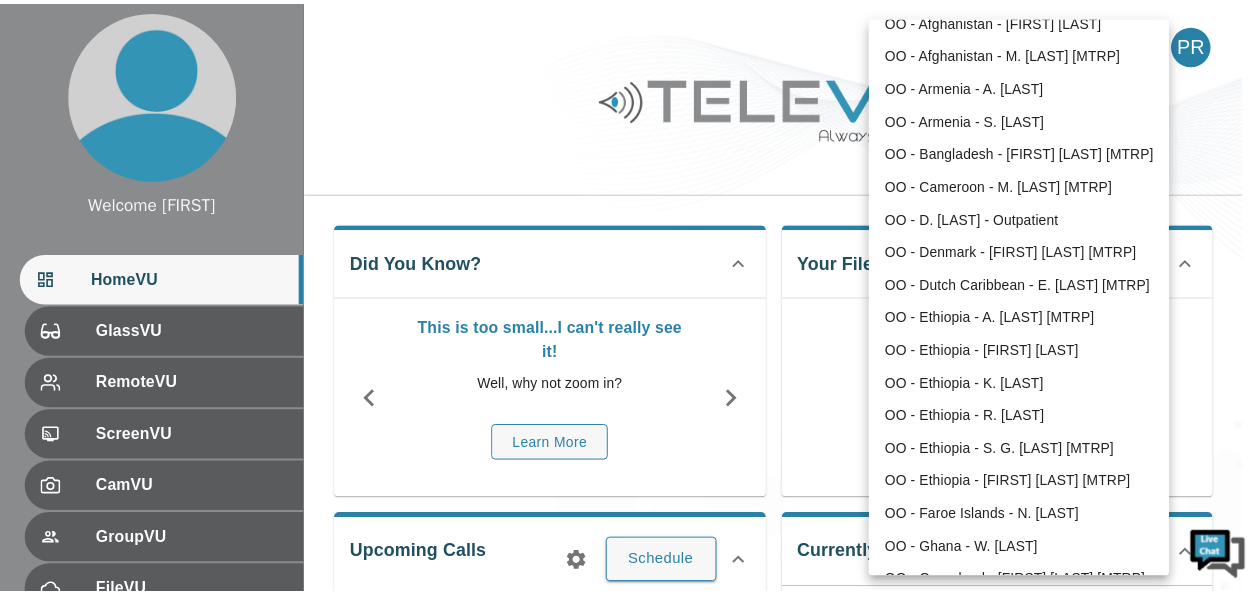 scroll, scrollTop: 0, scrollLeft: 0, axis: both 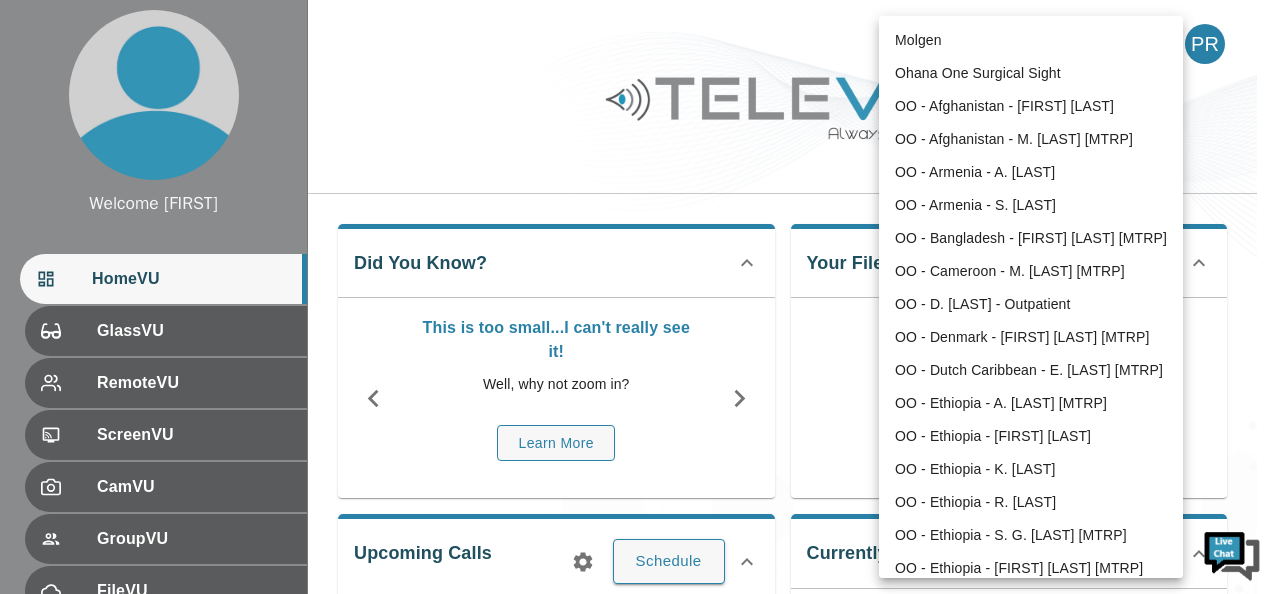 click on "Molgen" at bounding box center [1031, 40] 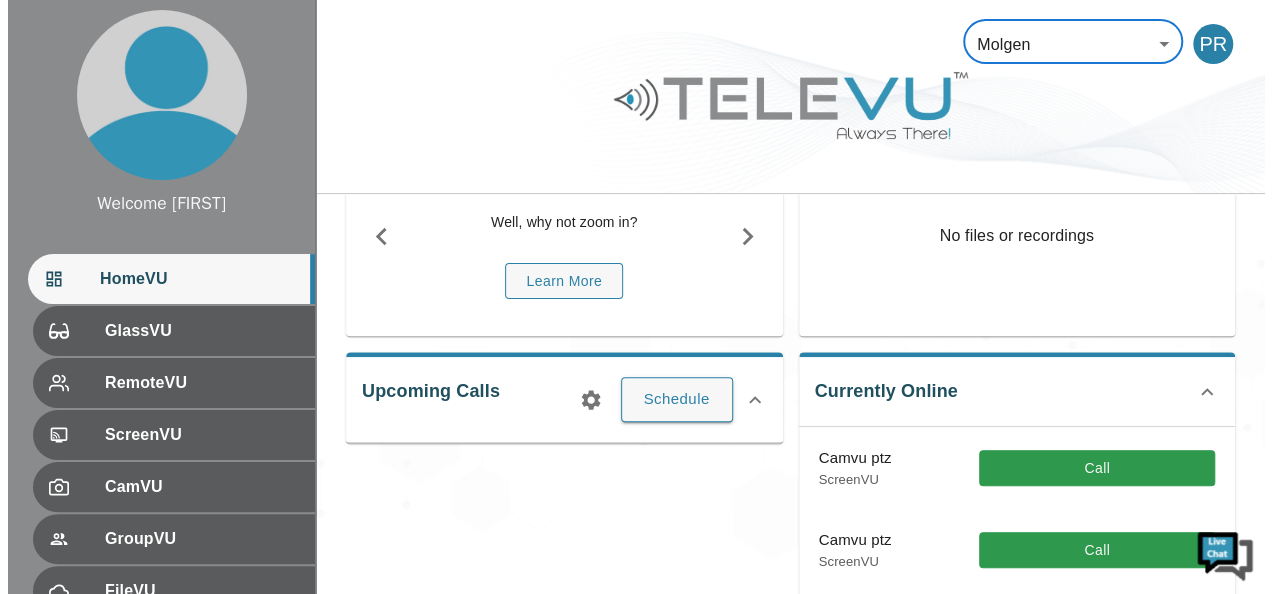 scroll, scrollTop: 200, scrollLeft: 0, axis: vertical 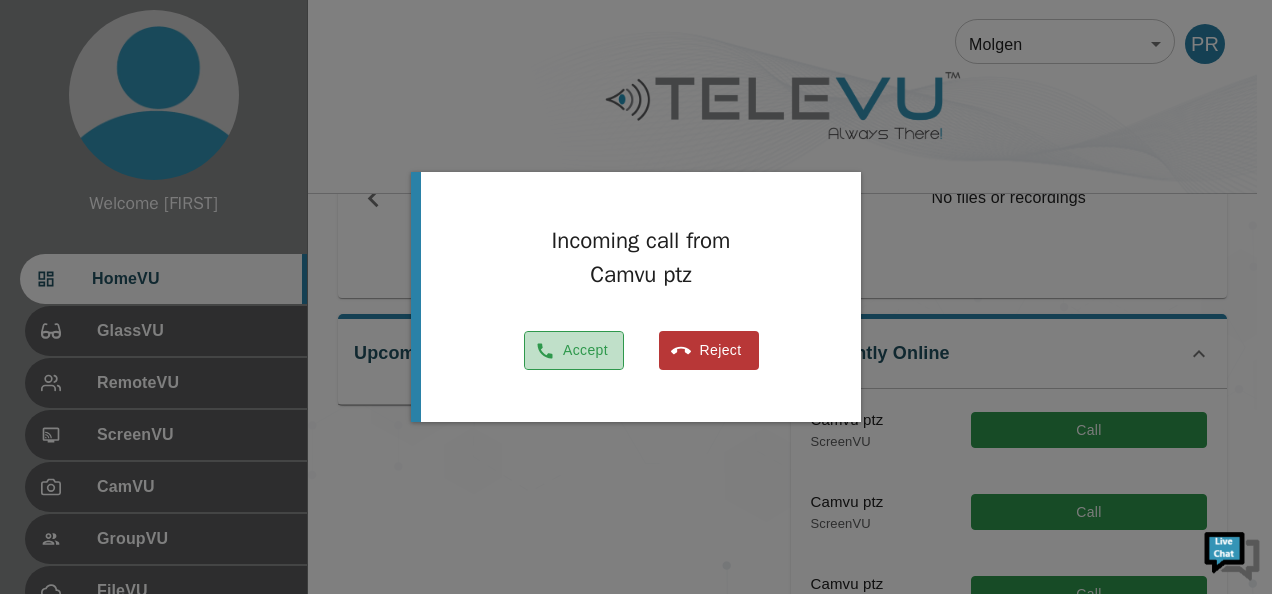 click on "Accept" at bounding box center [574, 350] 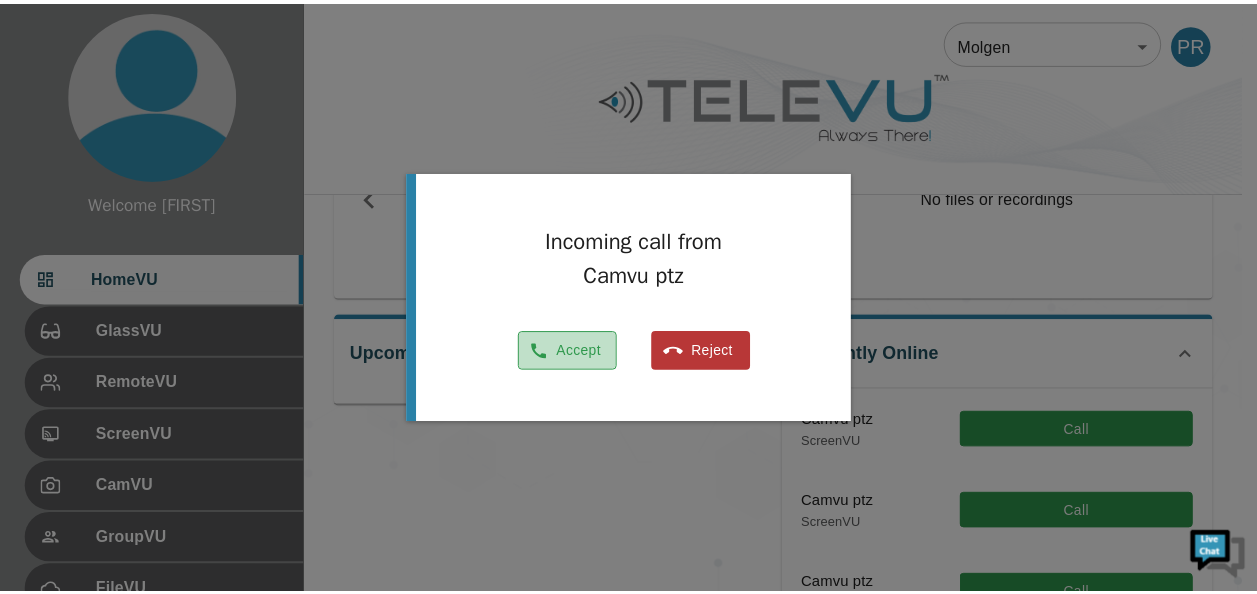 scroll, scrollTop: 0, scrollLeft: 0, axis: both 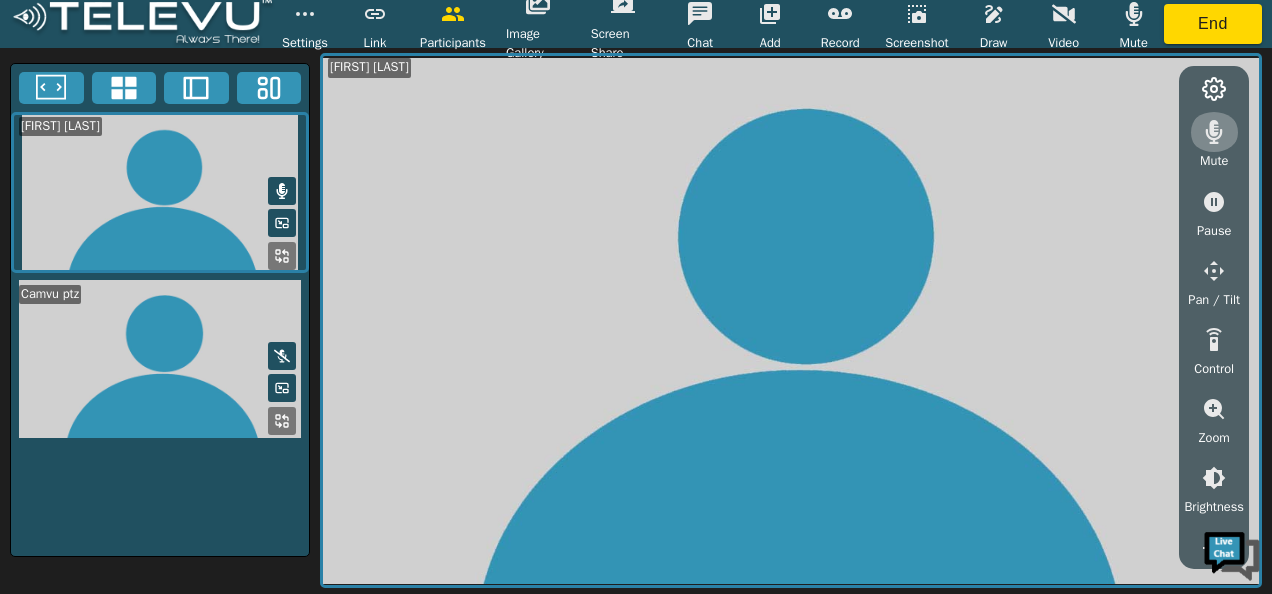 click at bounding box center [1214, 132] 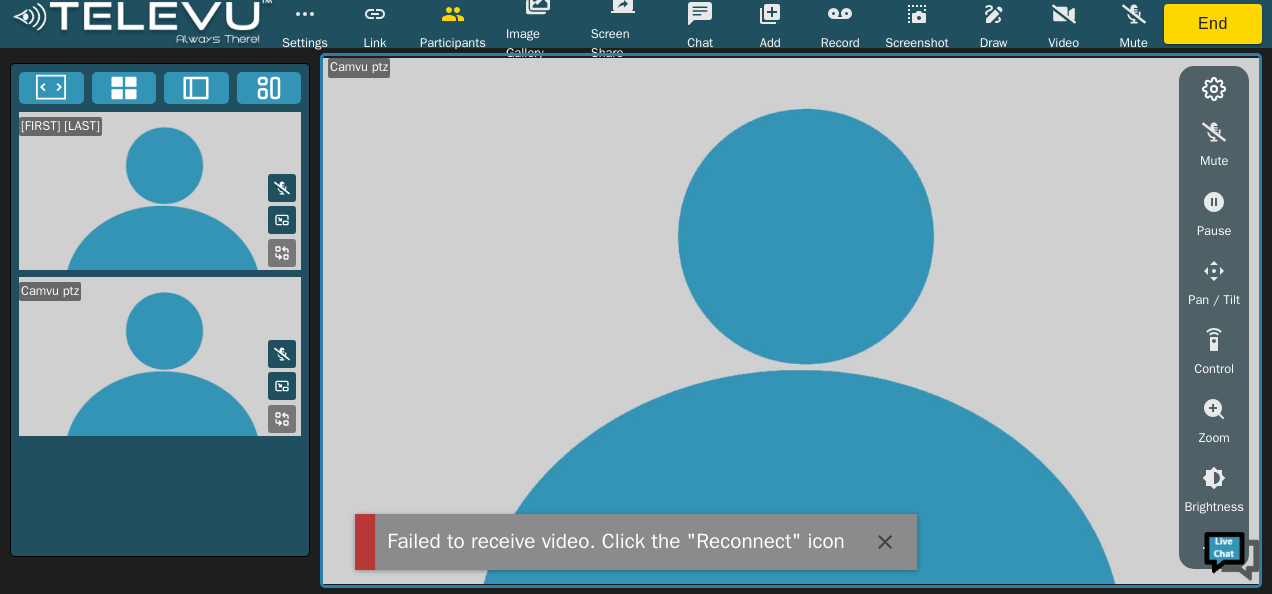 click 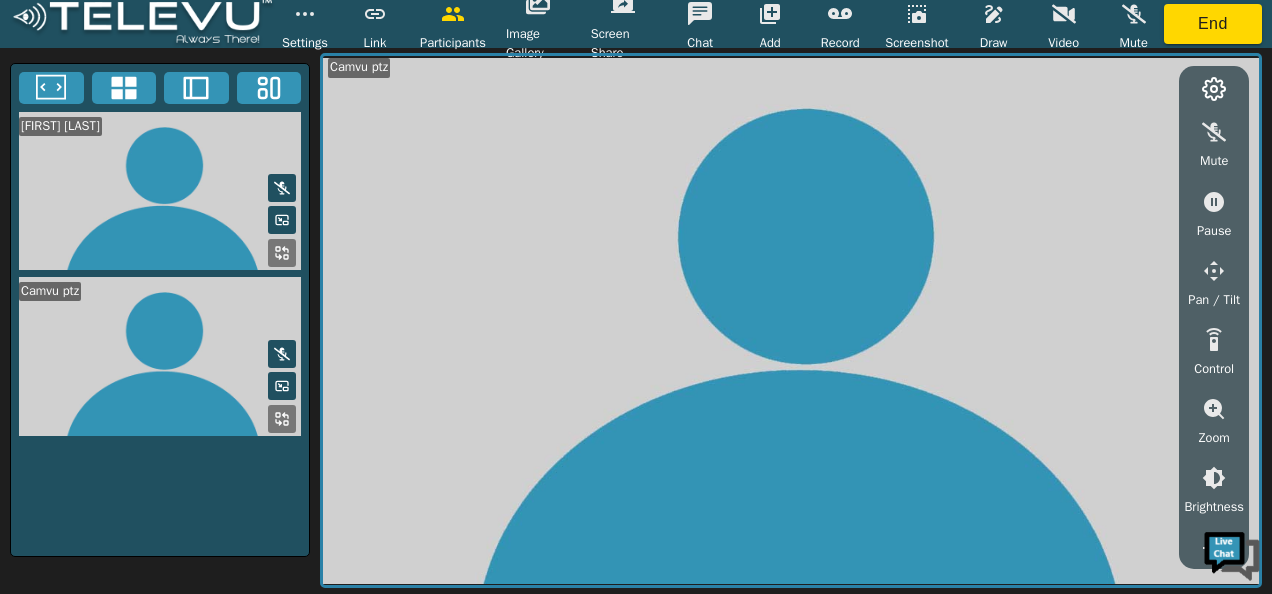 click at bounding box center [791, 320] 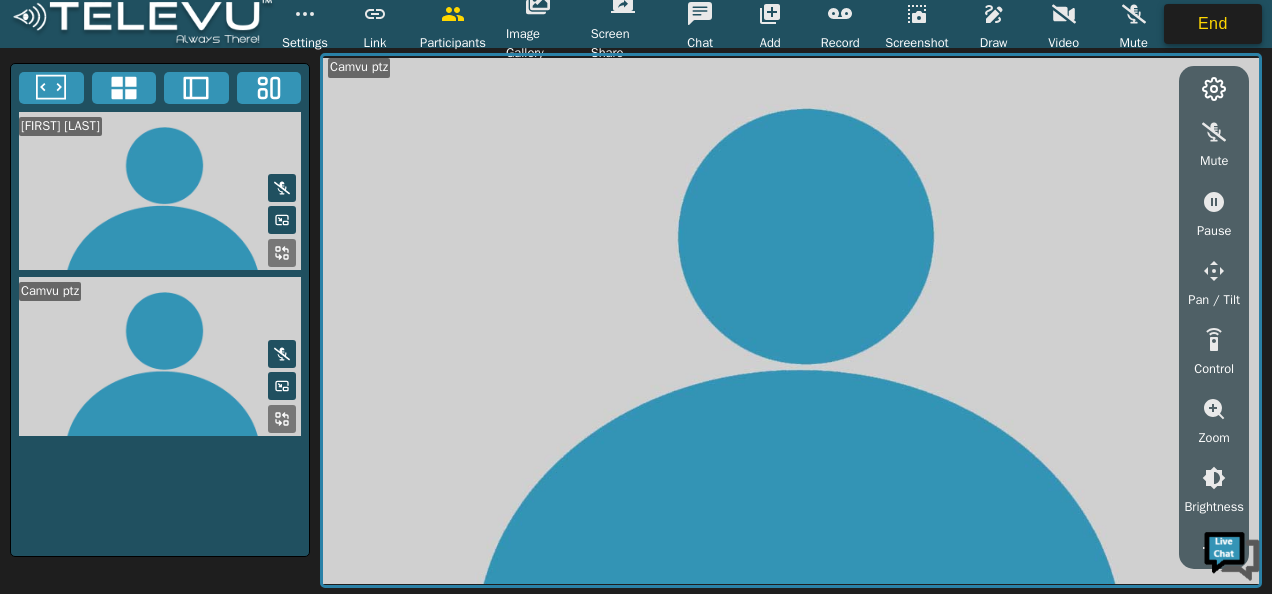 click on "End" at bounding box center [1213, 24] 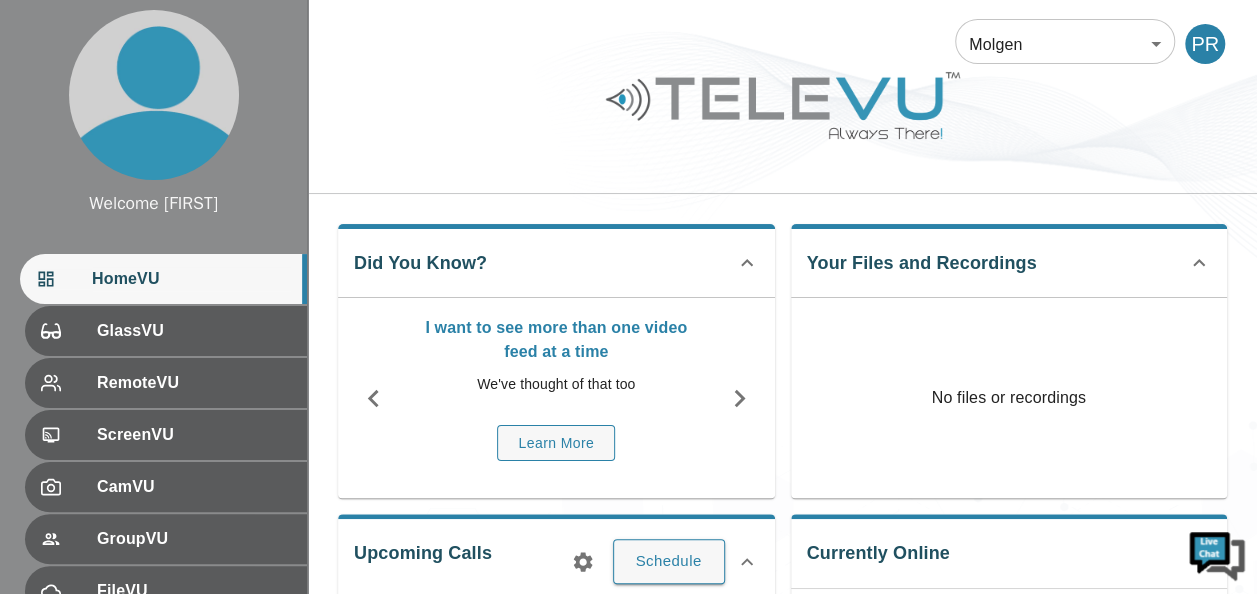 scroll, scrollTop: 0, scrollLeft: 0, axis: both 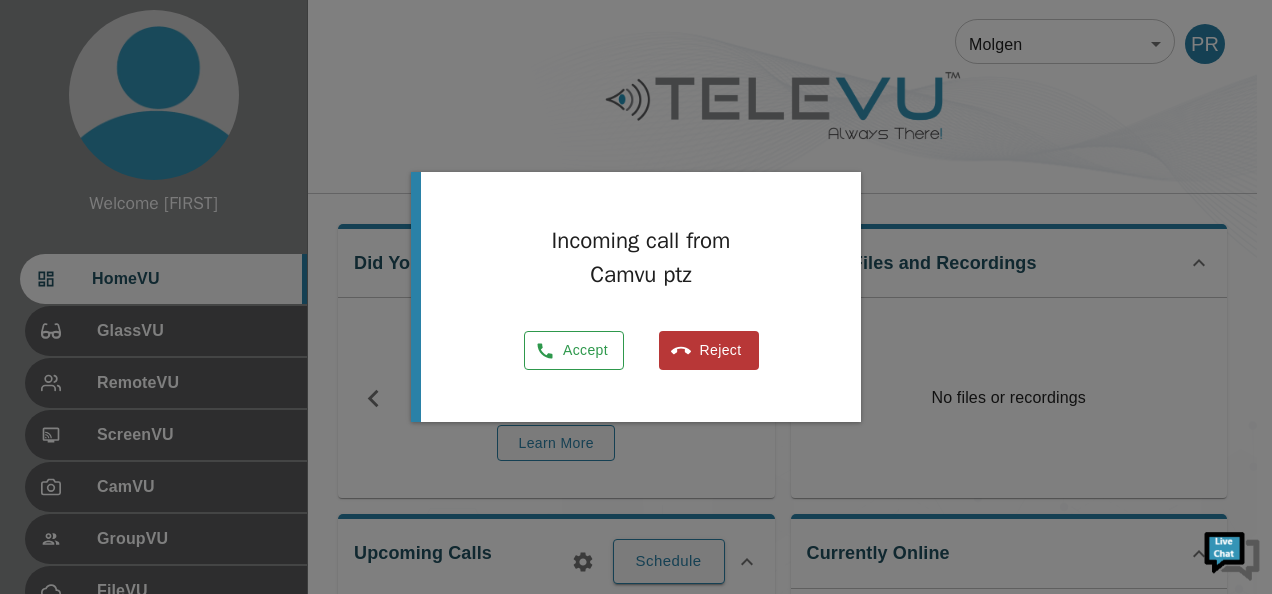 click on "Accept" at bounding box center (574, 350) 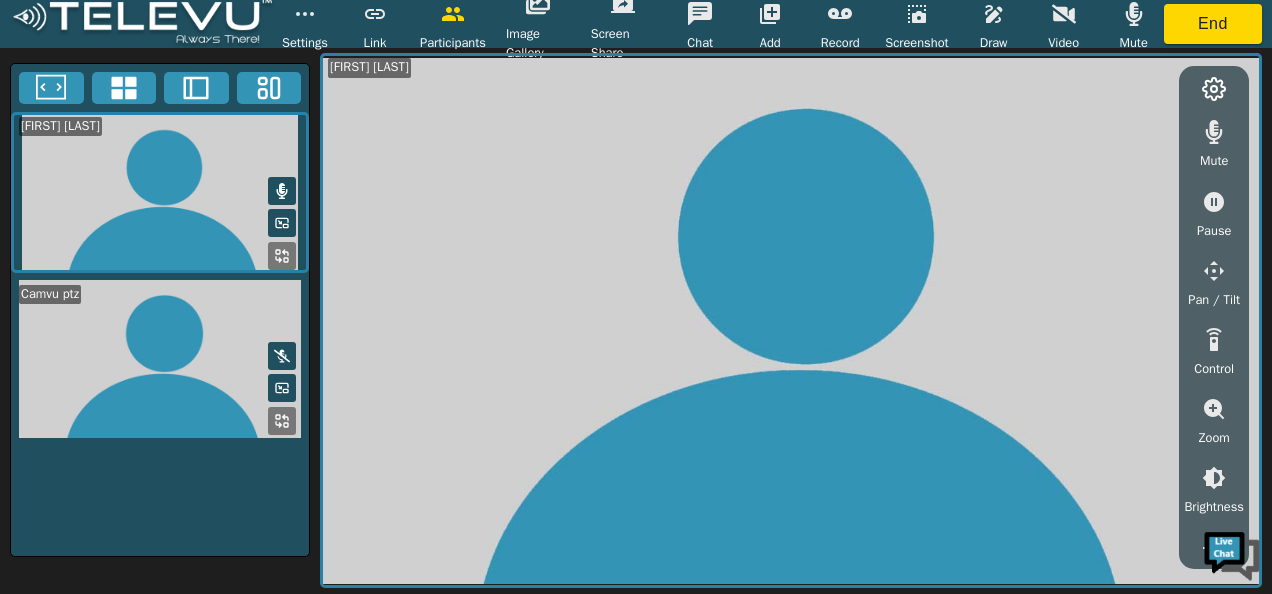 click 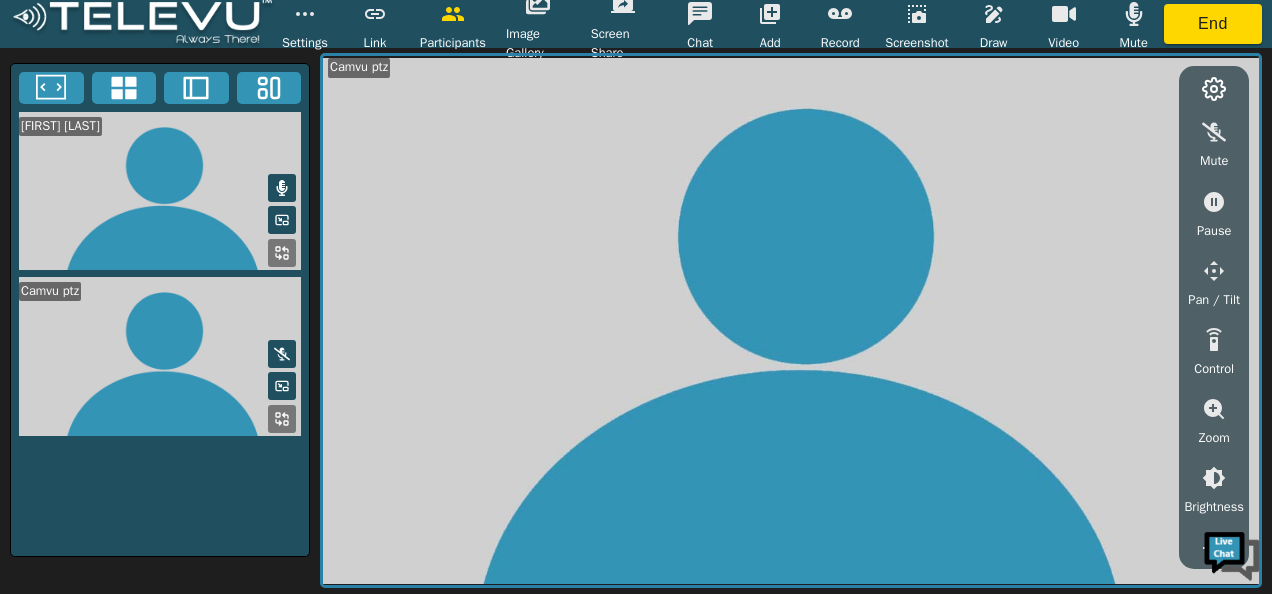 click 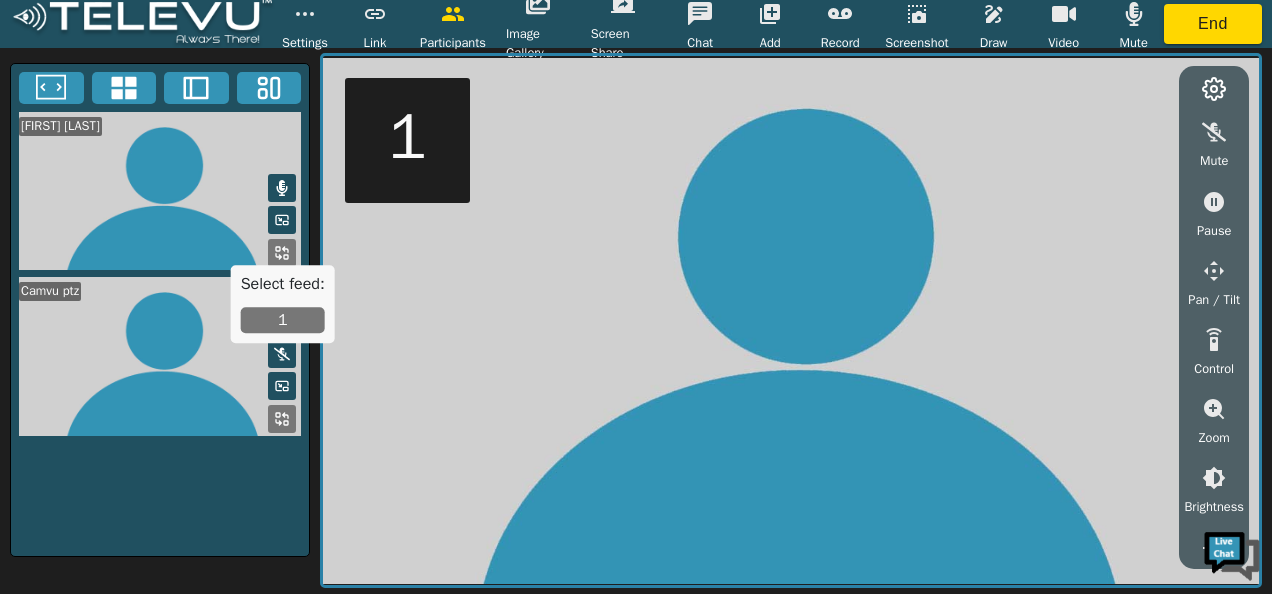 click on "1" at bounding box center (283, 321) 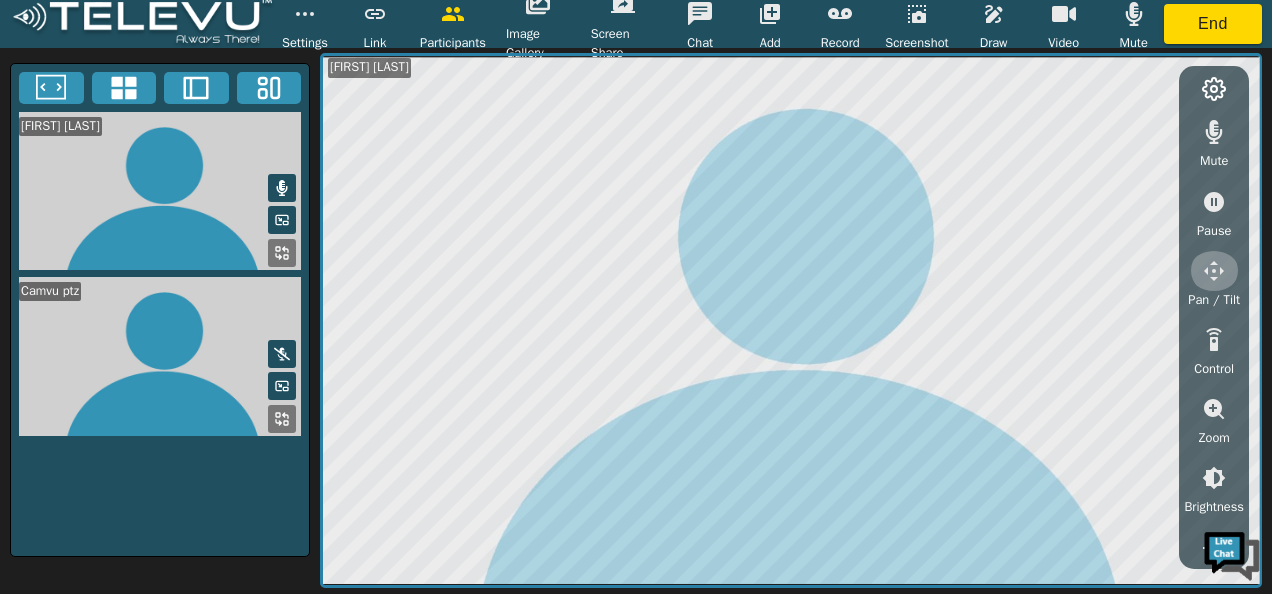 click 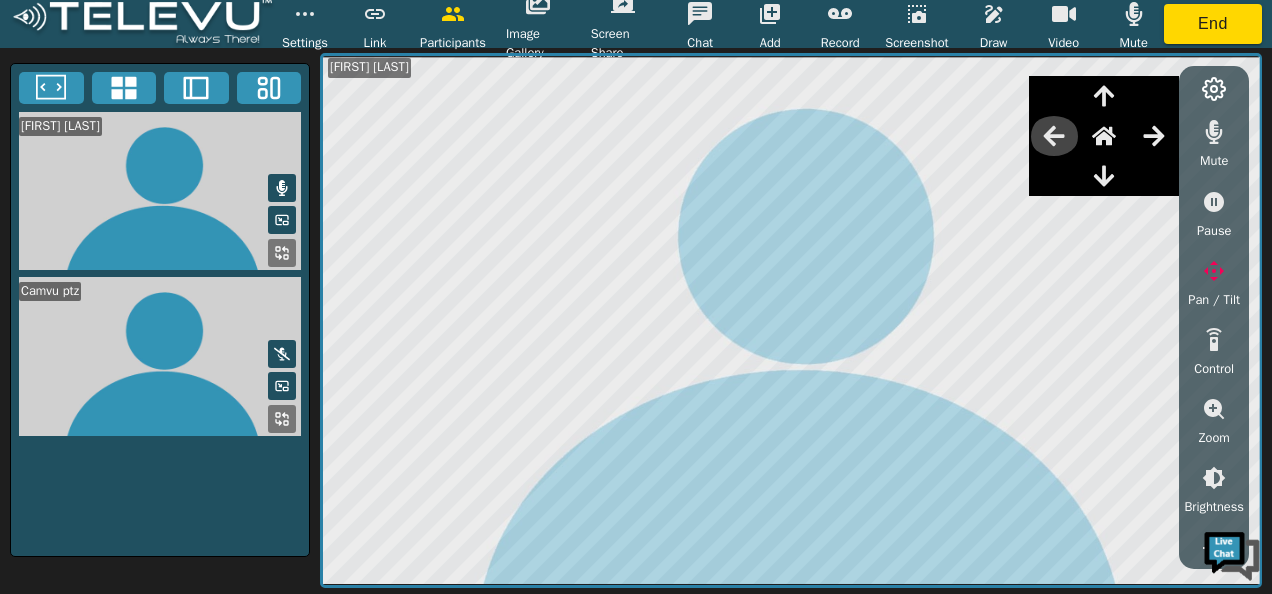 click 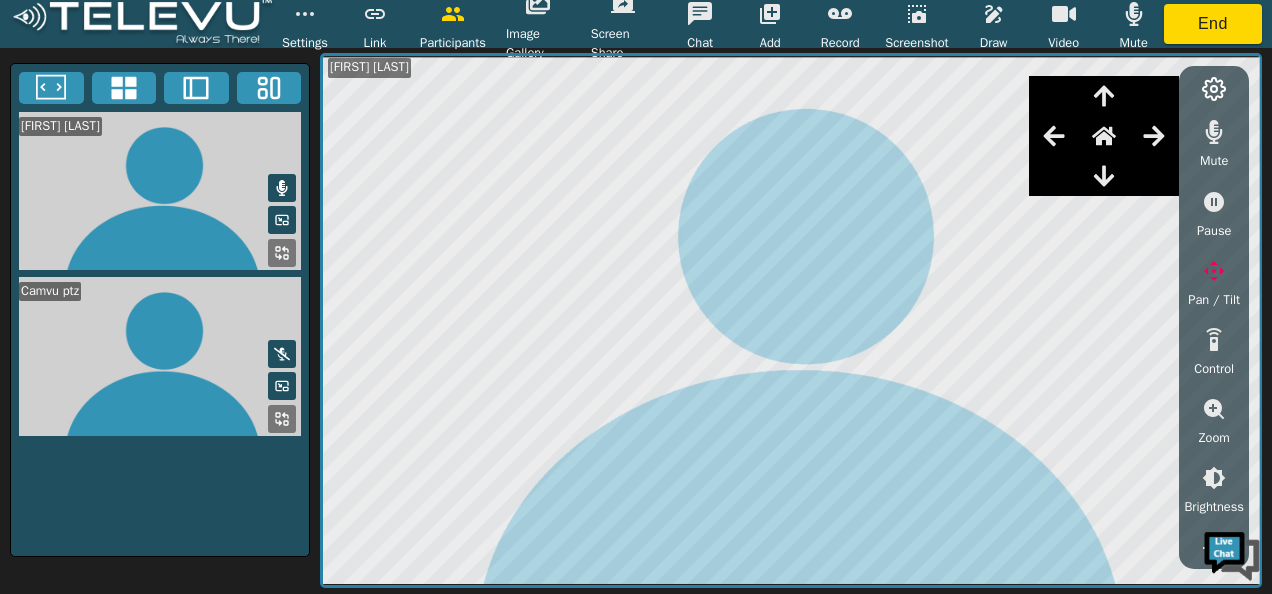 click 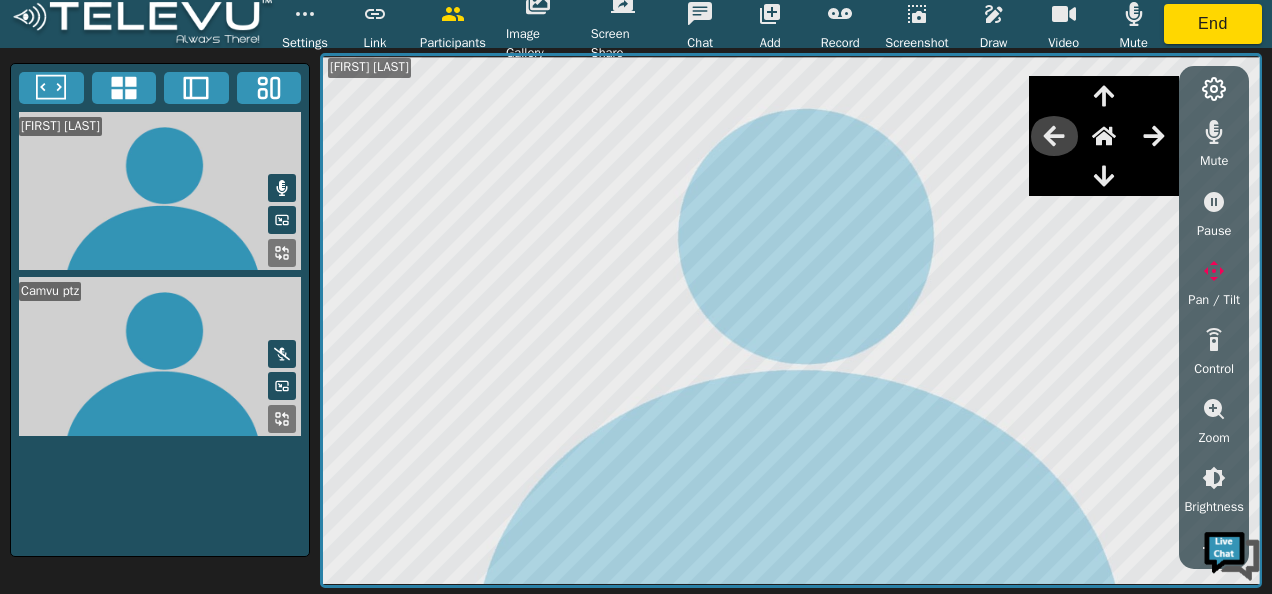 click 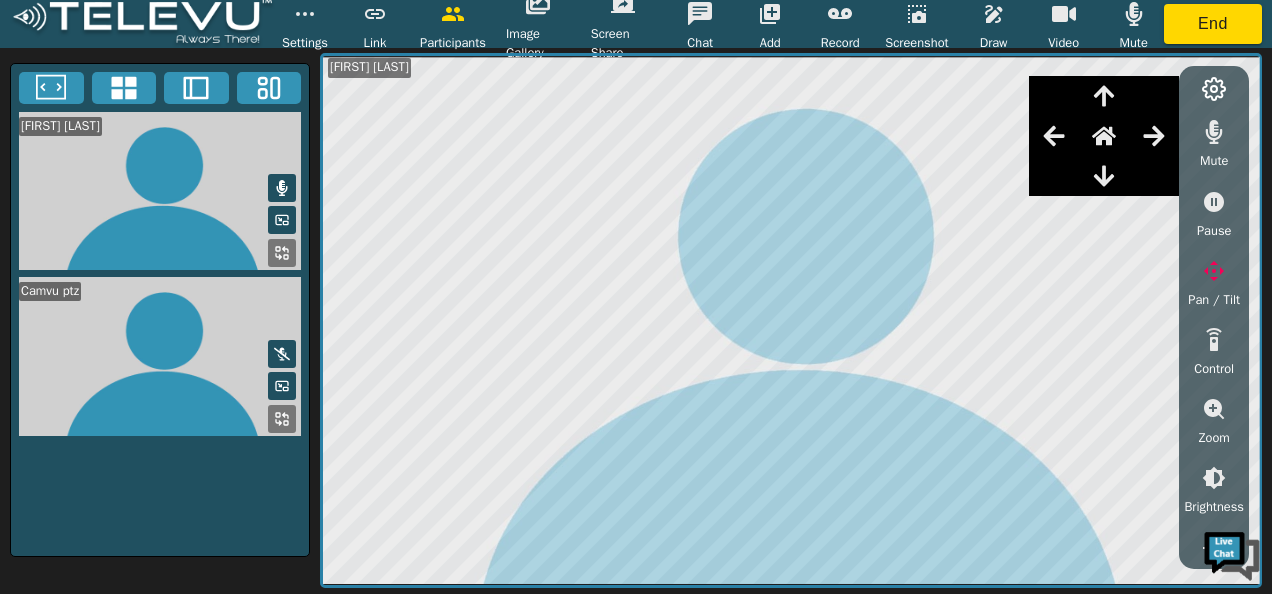 click 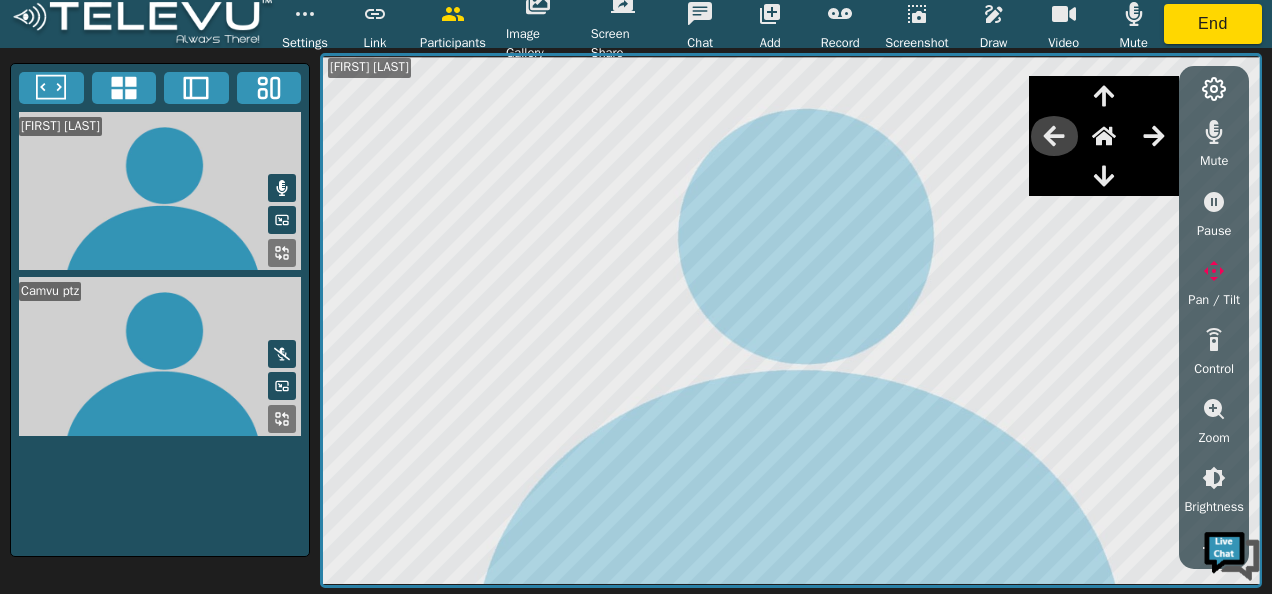 click 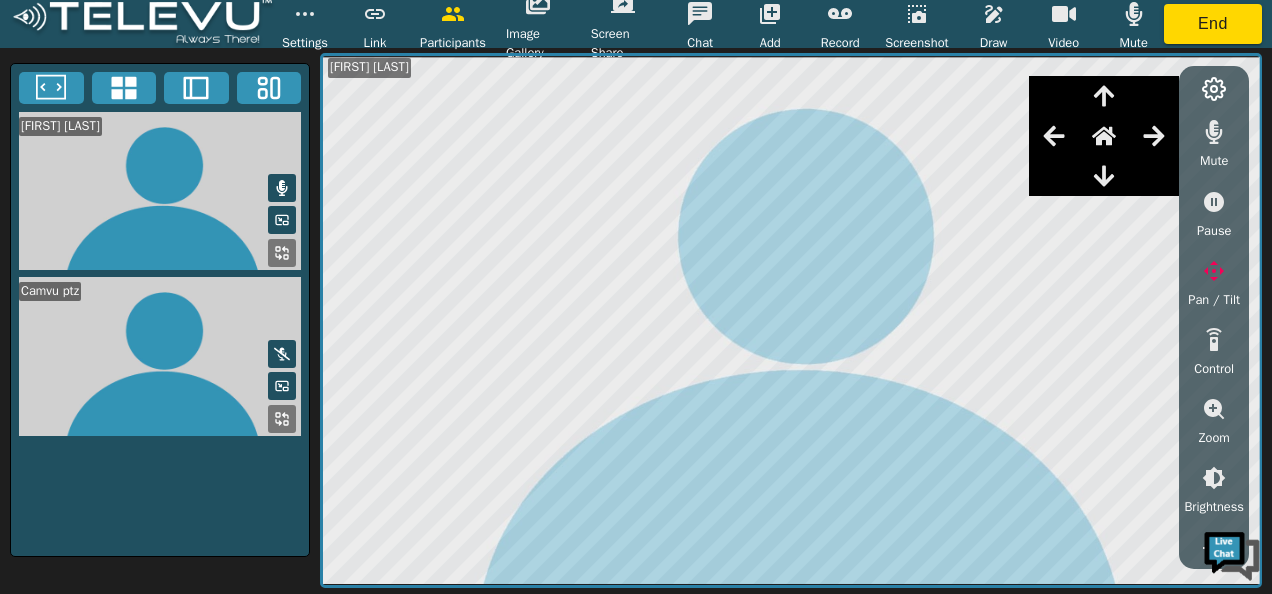 click 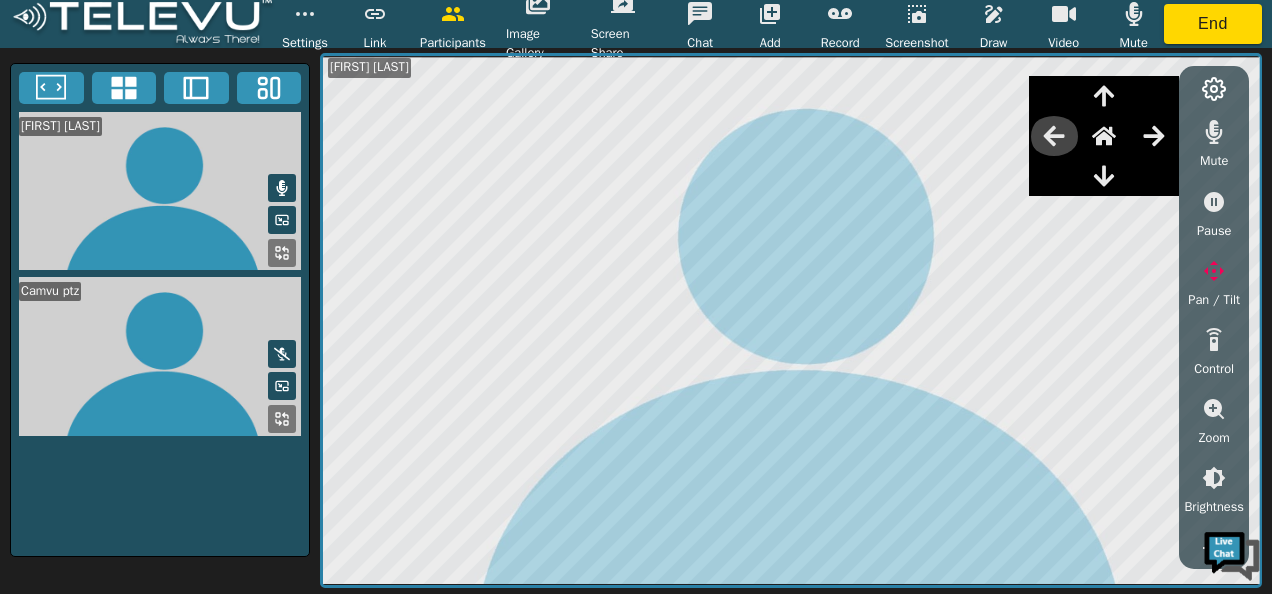 click 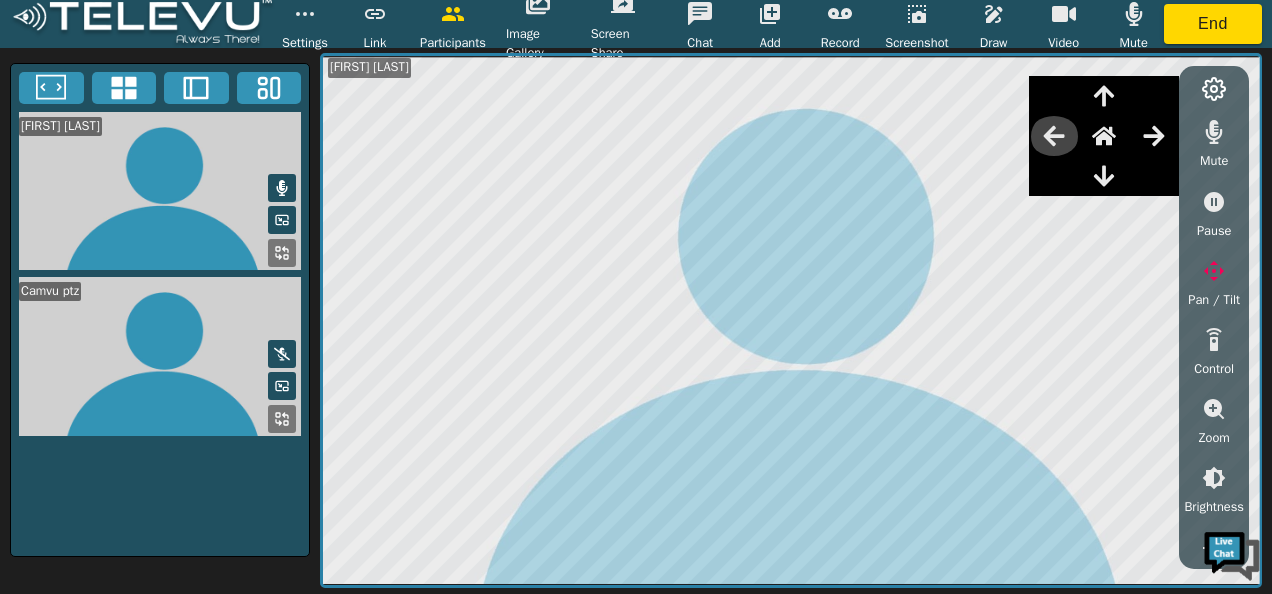 click 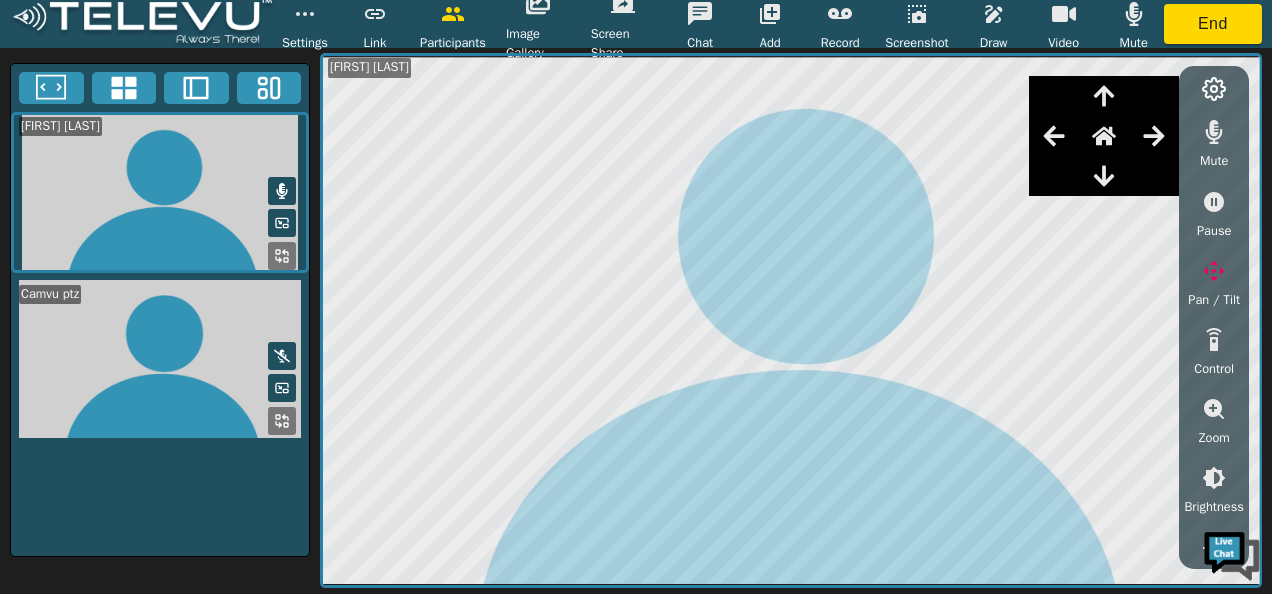 click 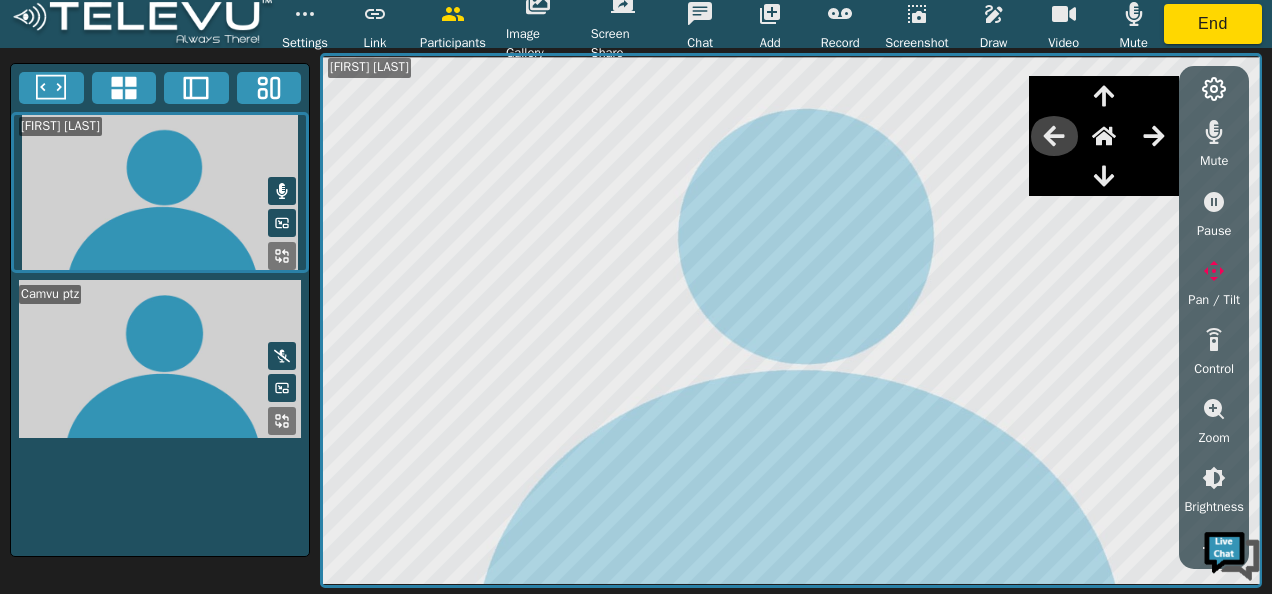 click 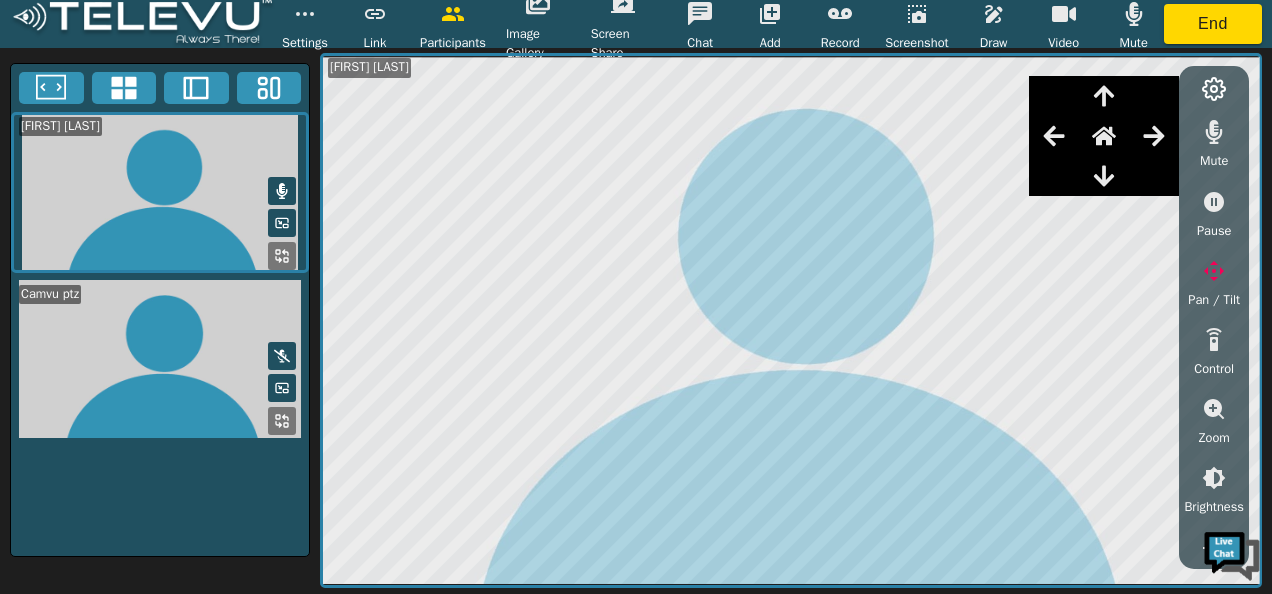 click 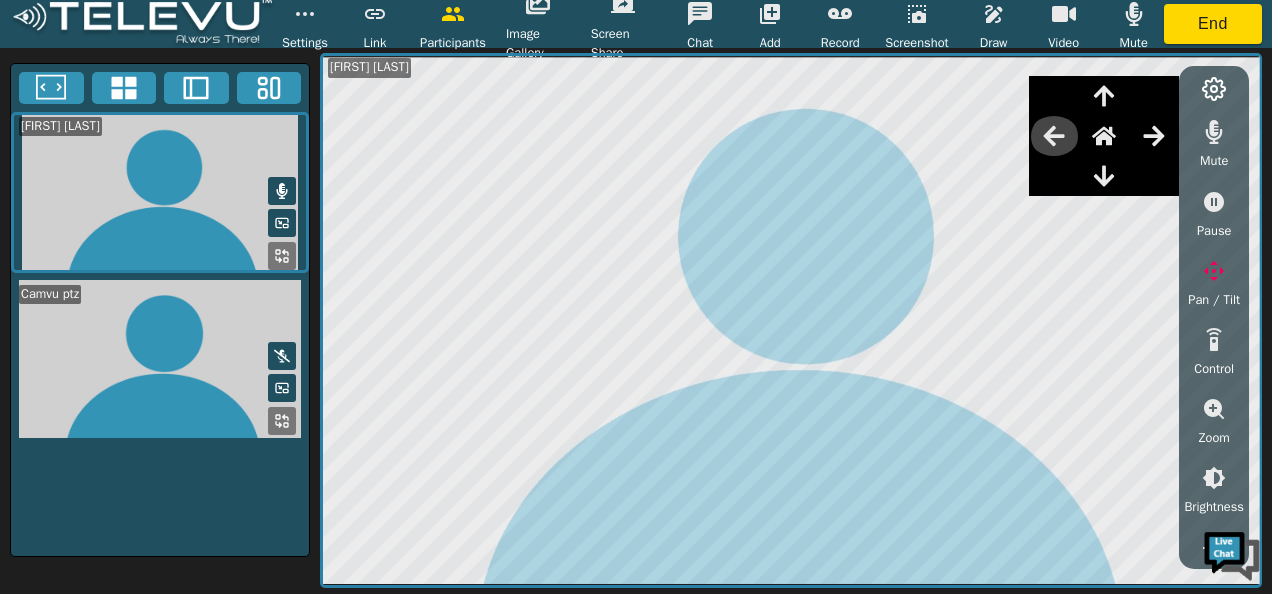 click 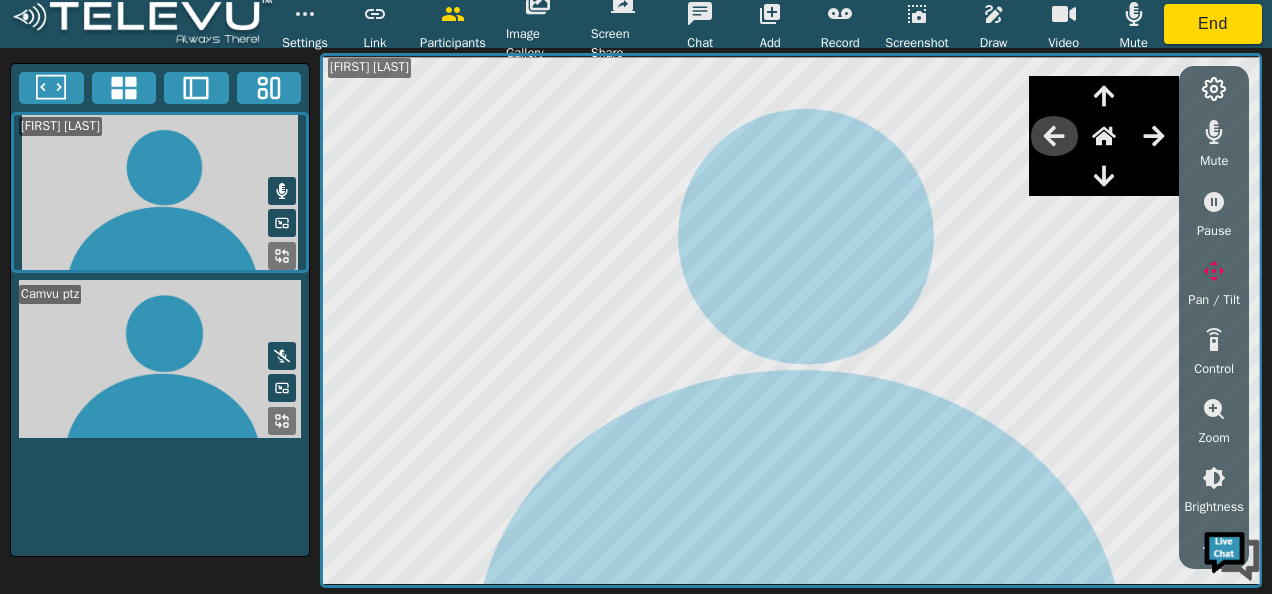 click 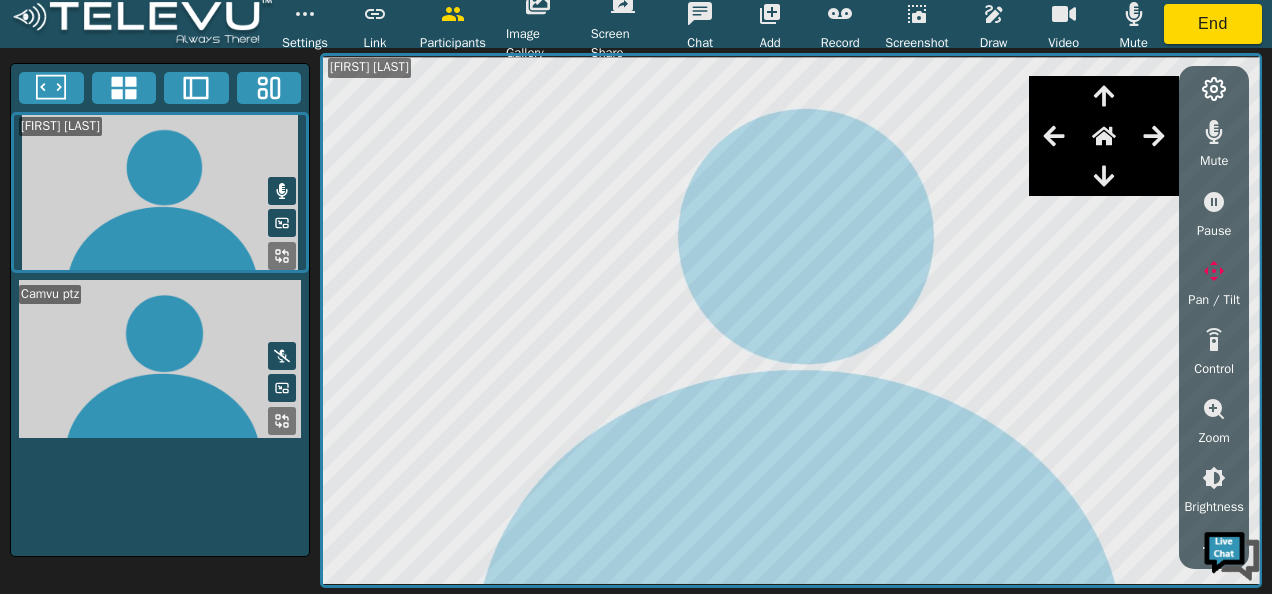 click 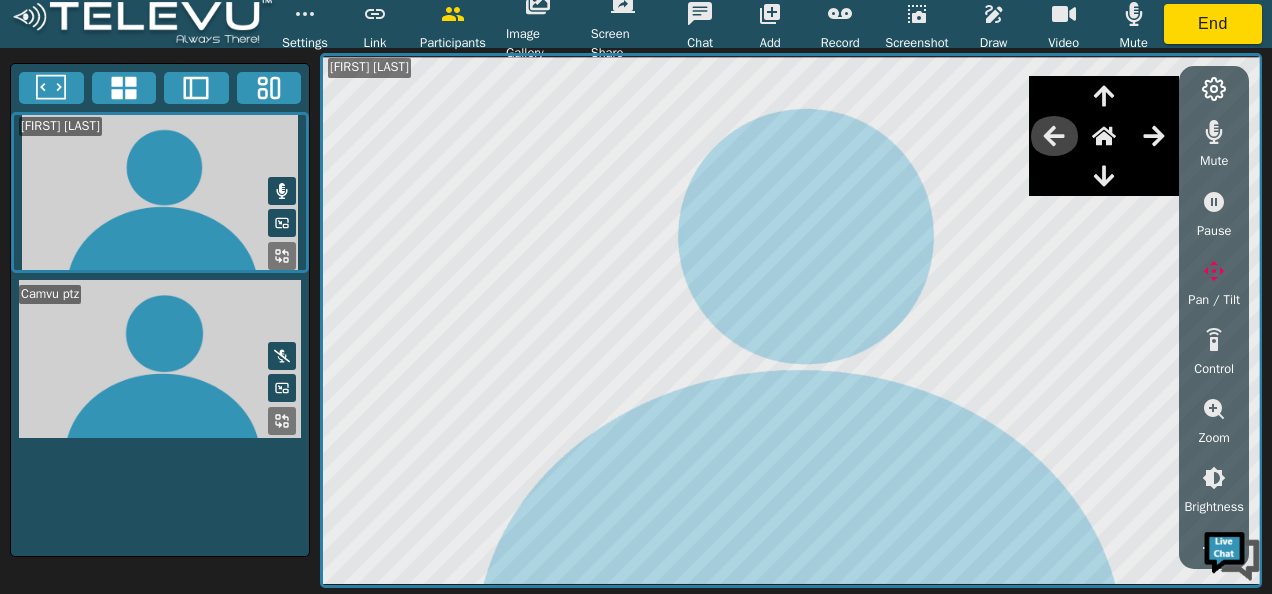 click 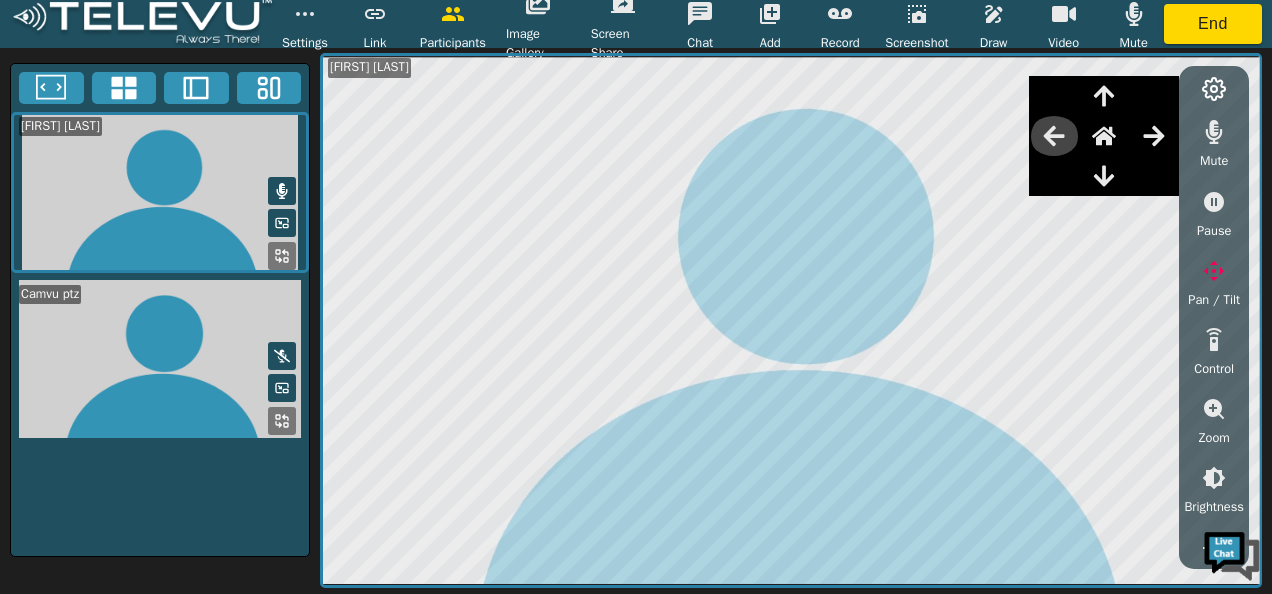 click 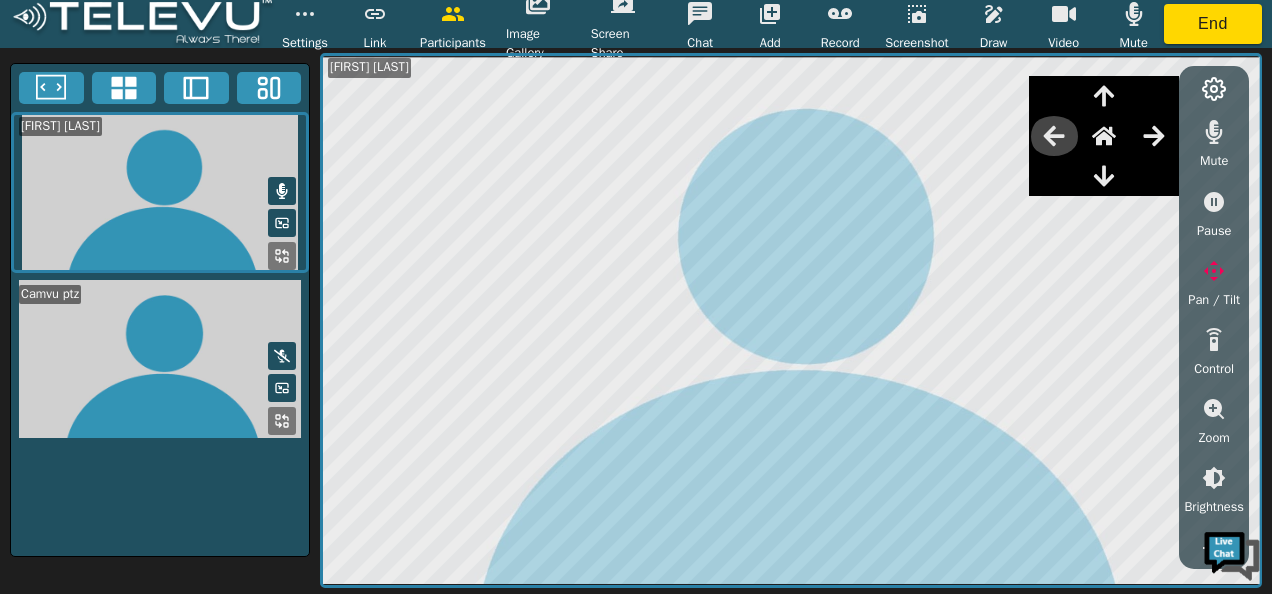 click 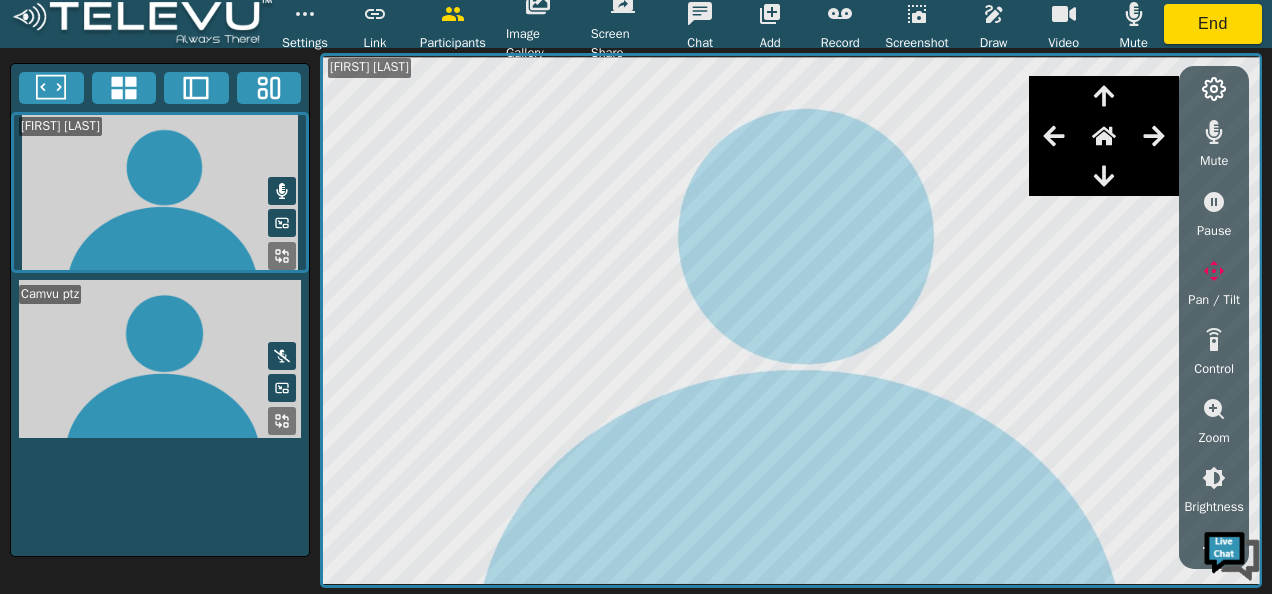 click 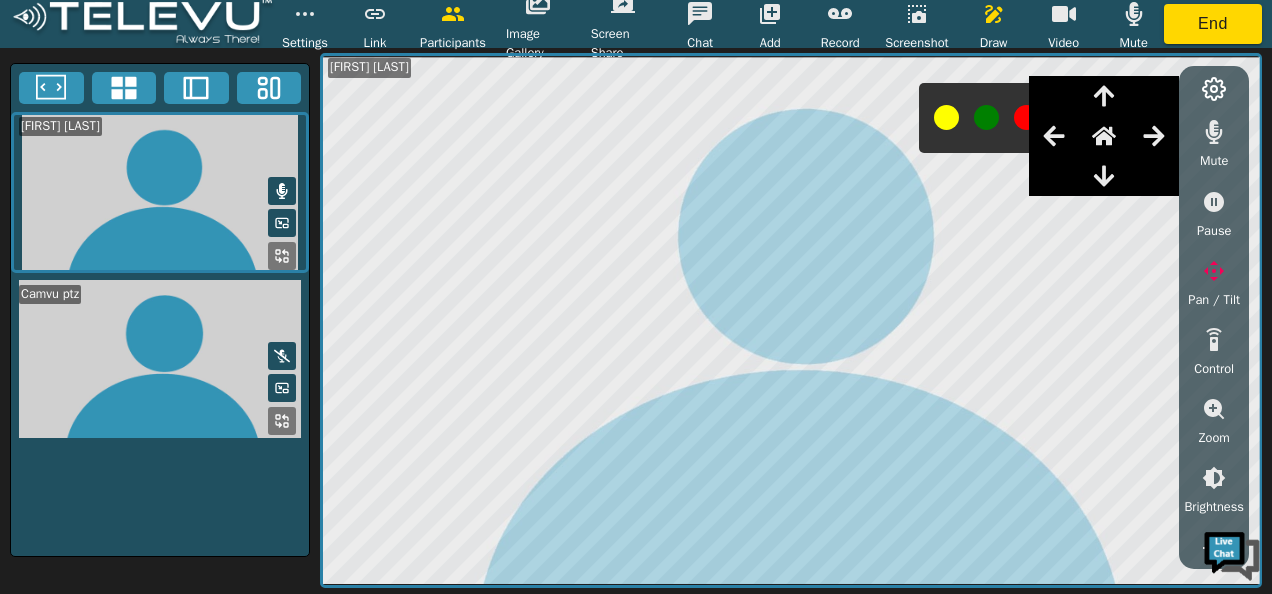 click at bounding box center [1026, 117] 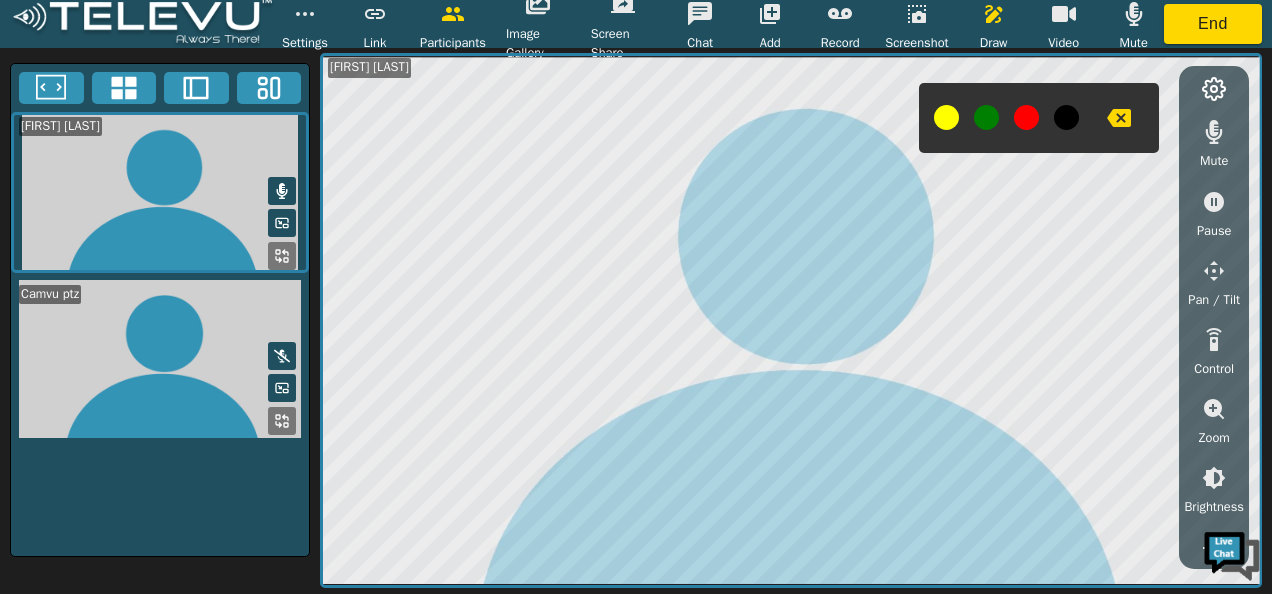 drag, startPoint x: 1032, startPoint y: 129, endPoint x: 942, endPoint y: 123, distance: 90.199776 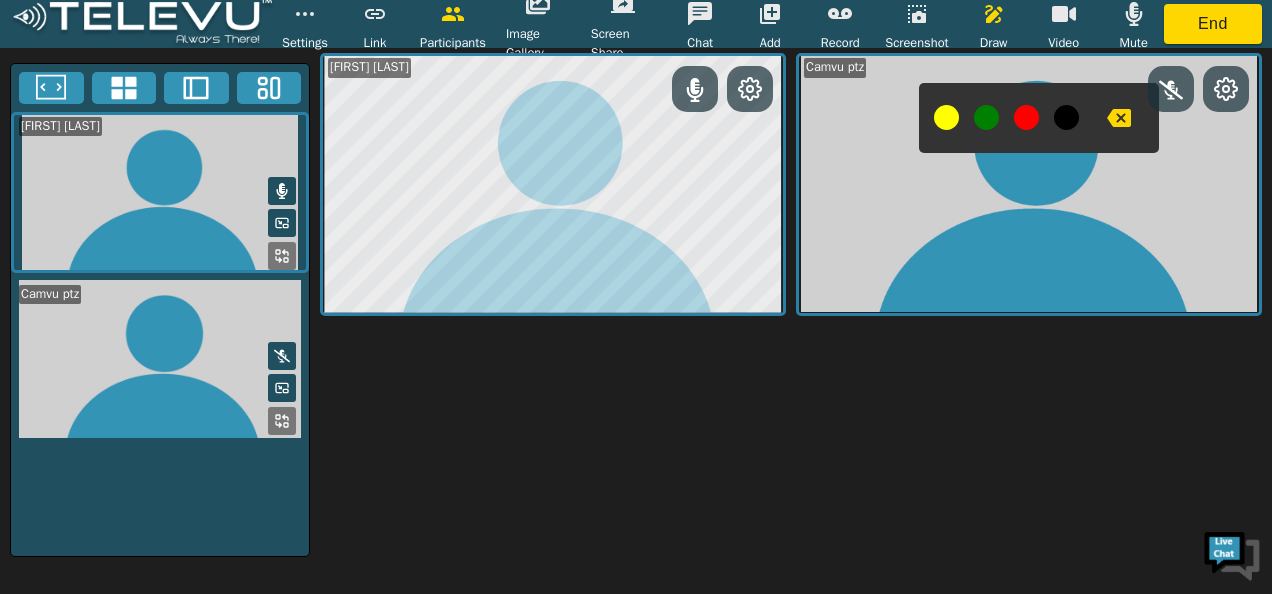 click 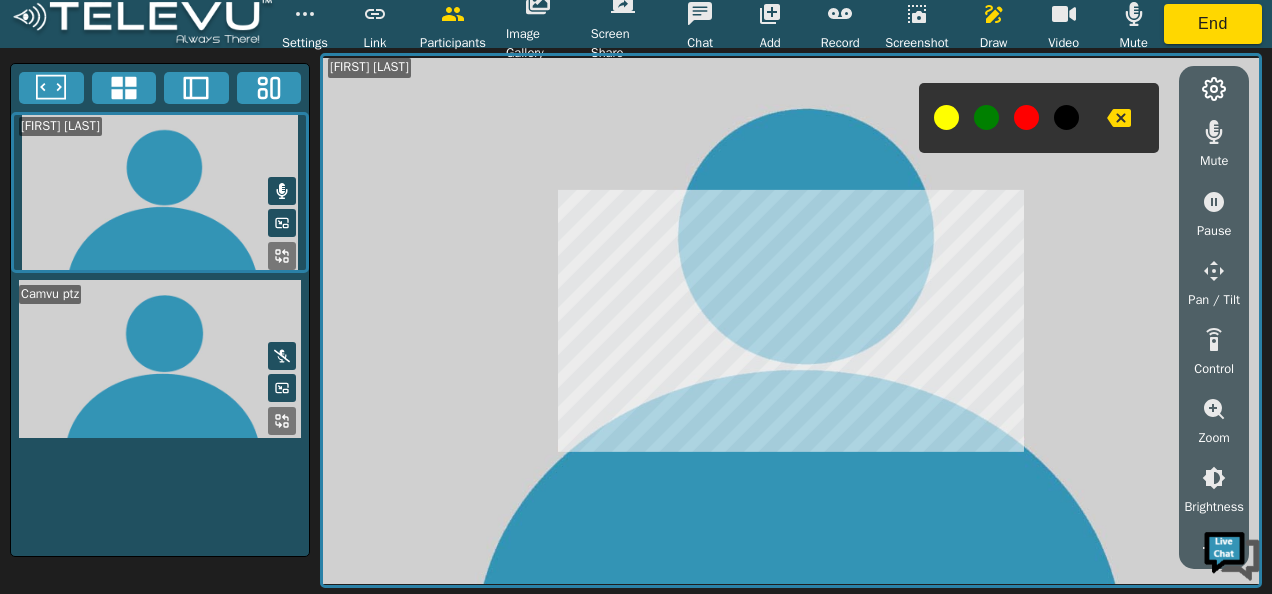 click 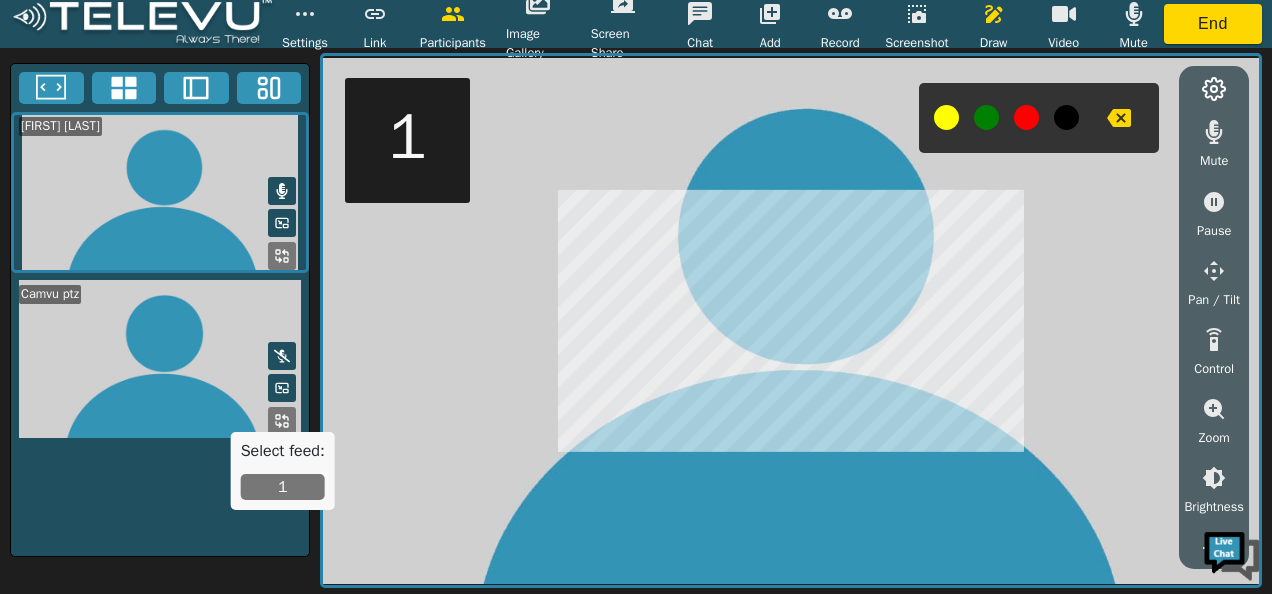 click on "1" at bounding box center (283, 487) 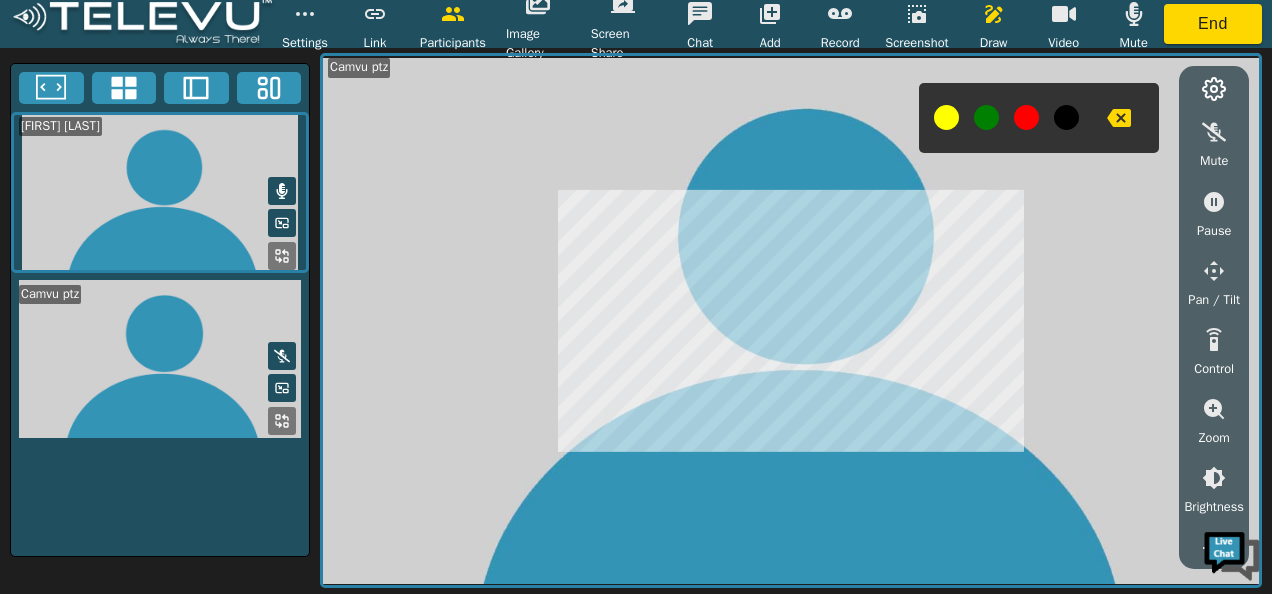 click 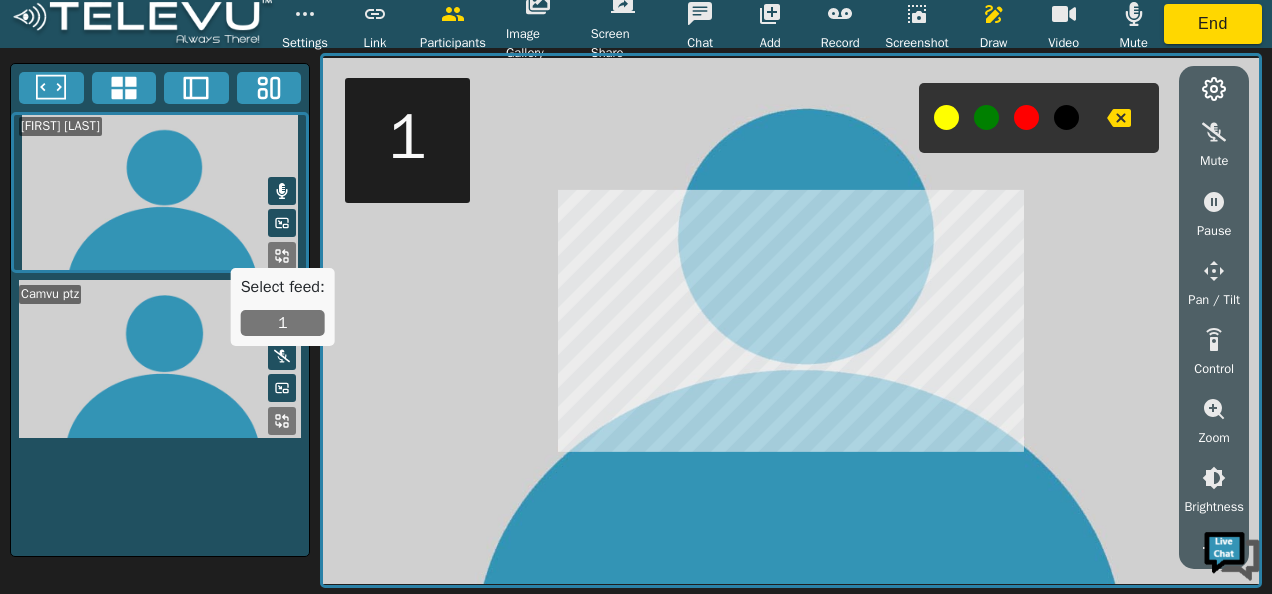 click on "1" at bounding box center [283, 323] 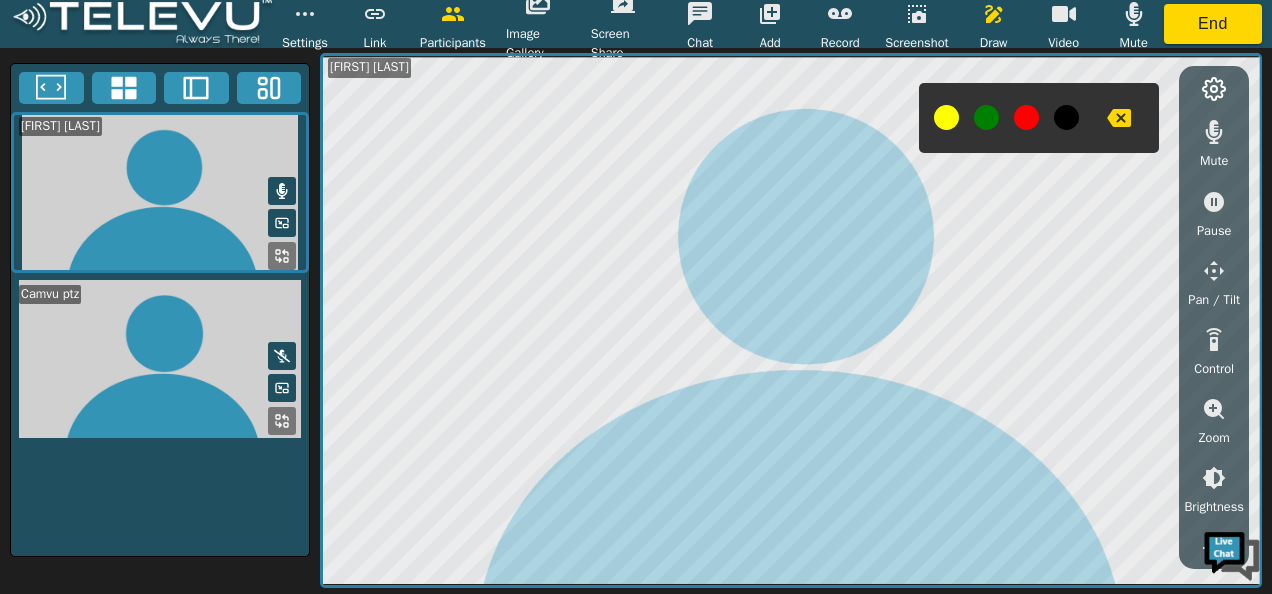 click 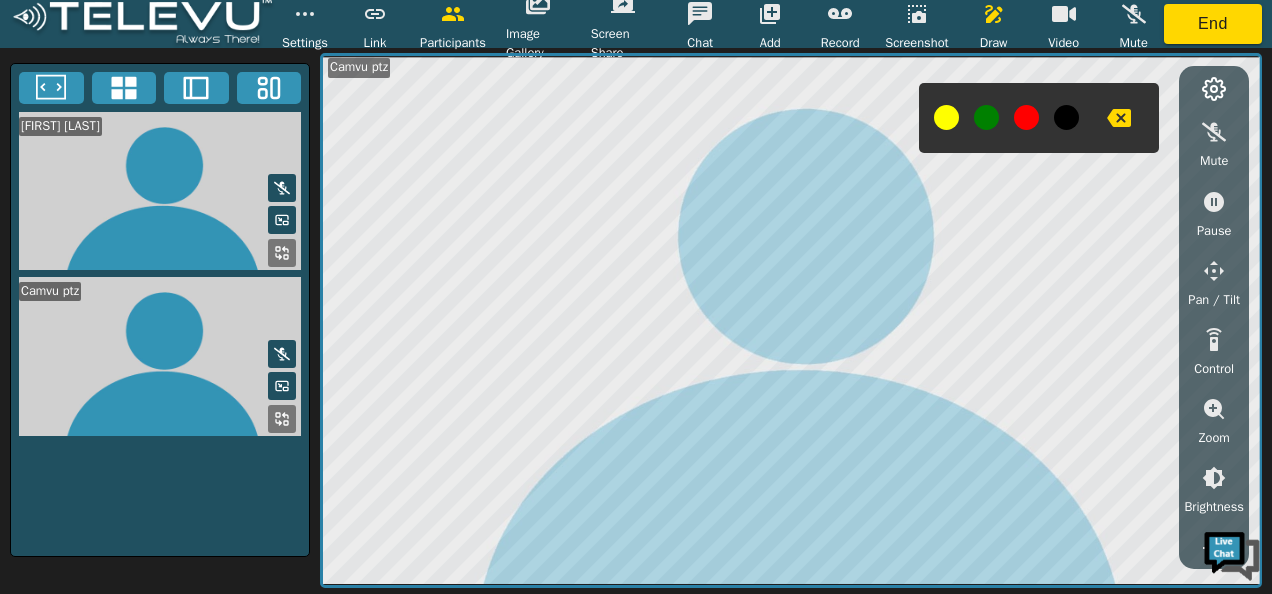click 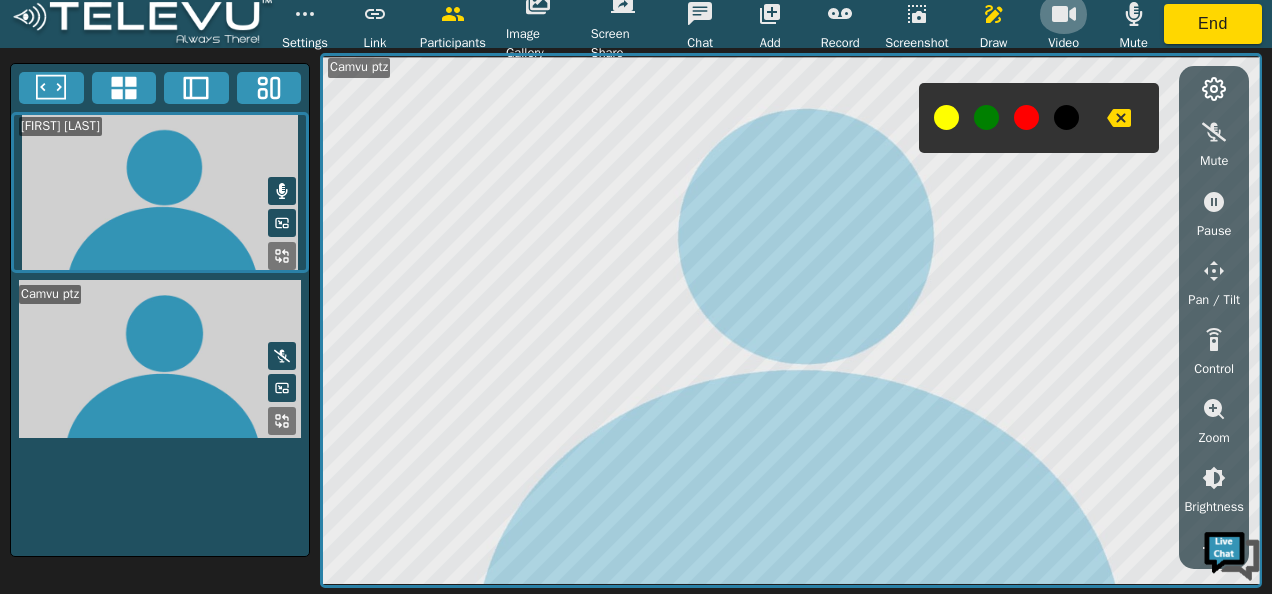 click 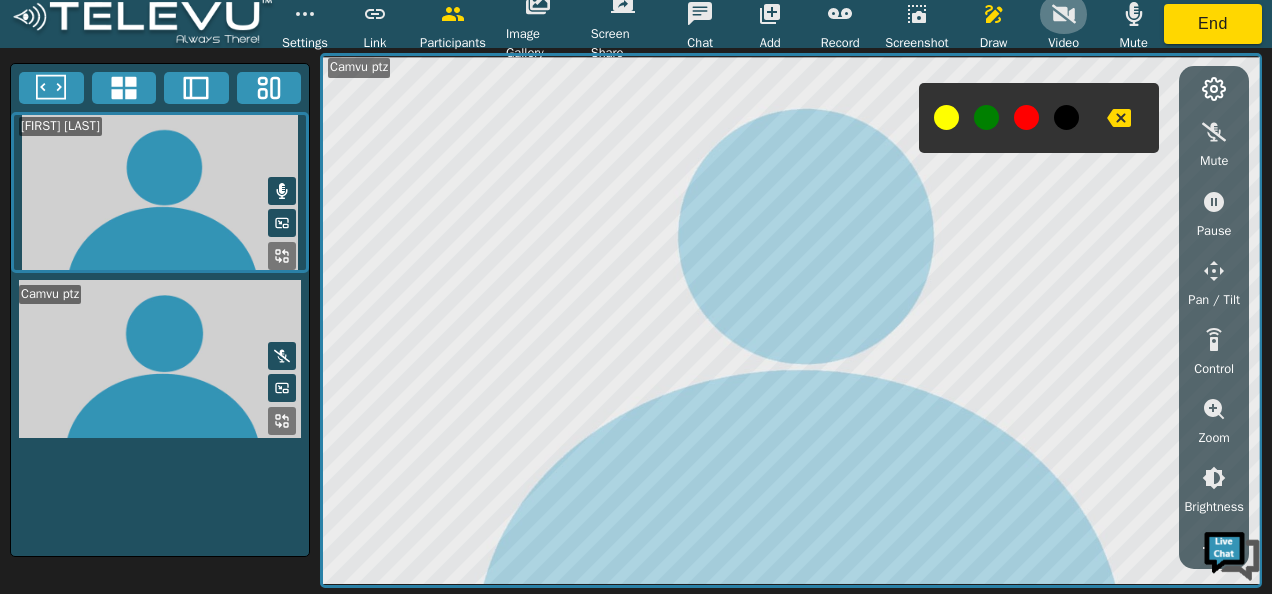 click 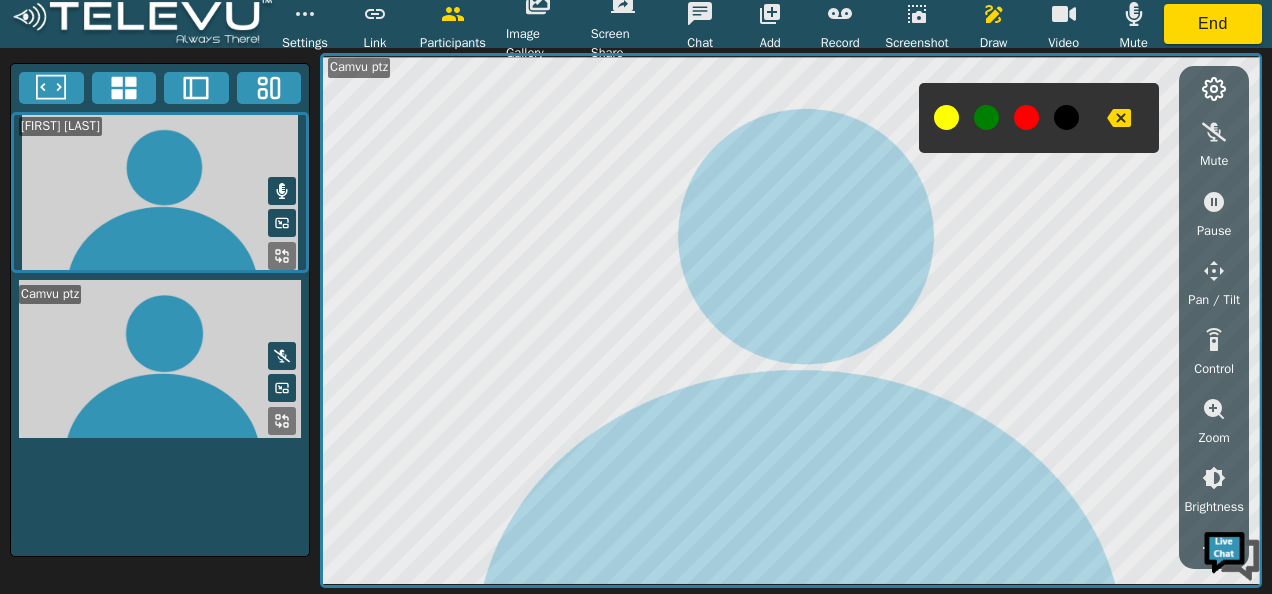 click 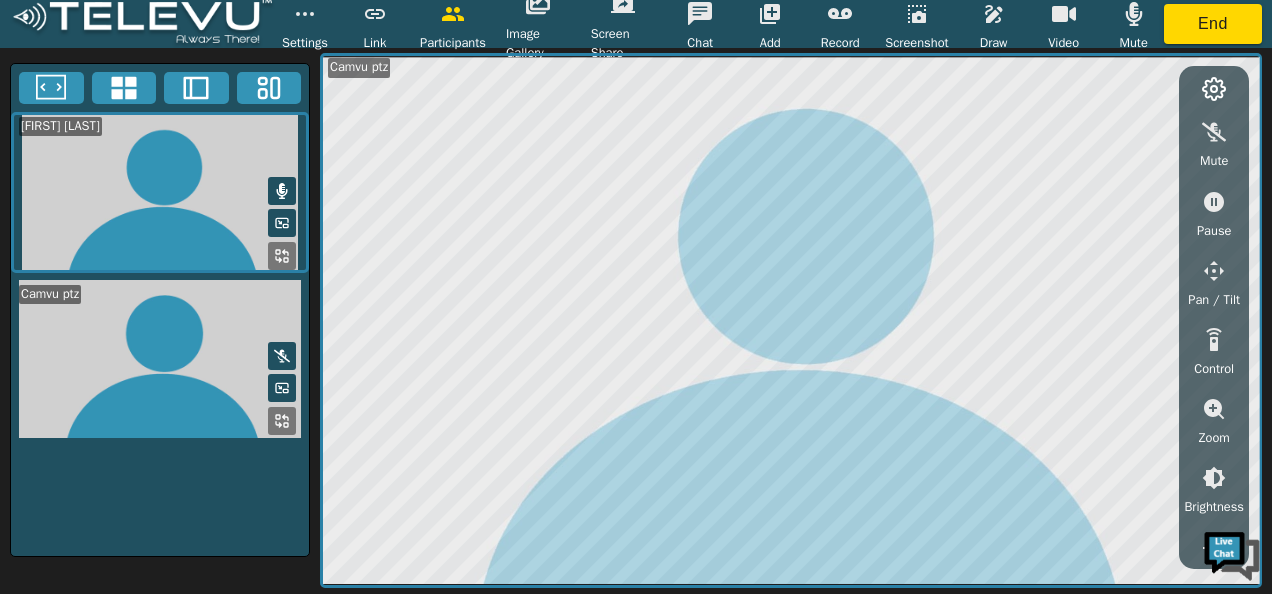 click 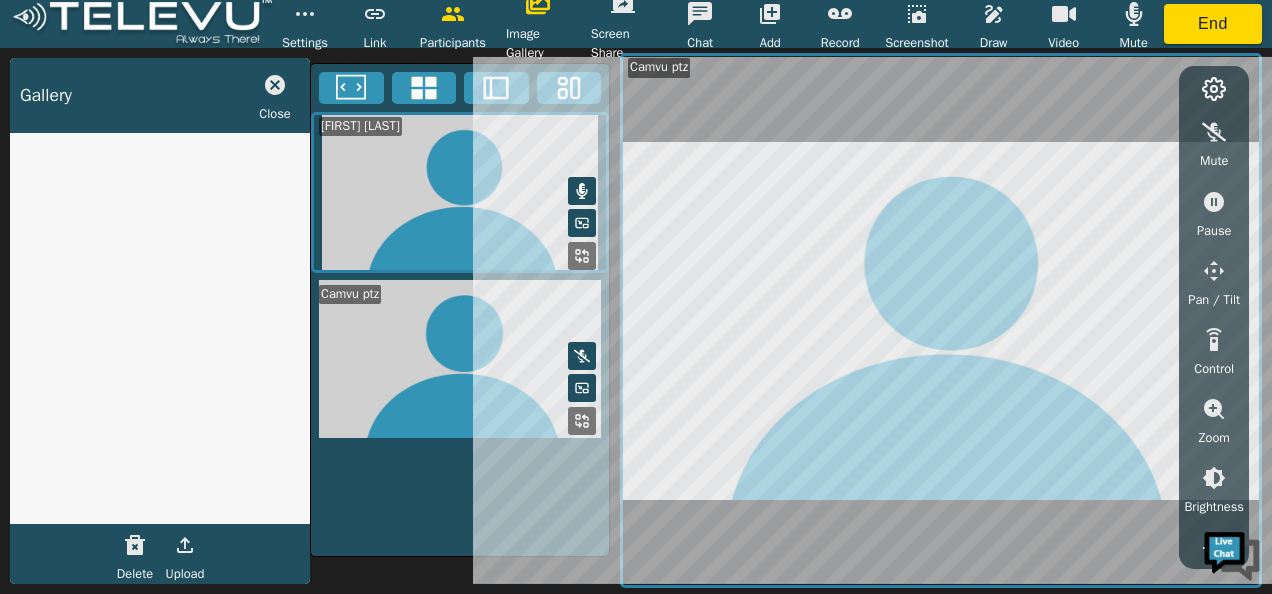 click 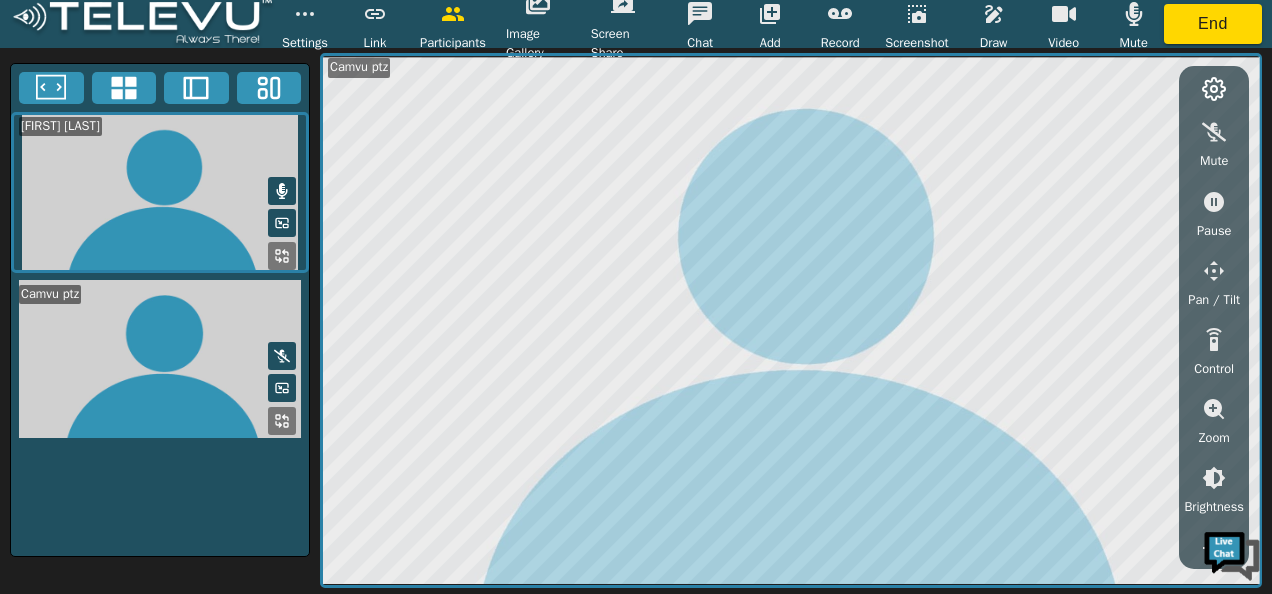 click at bounding box center (282, 256) 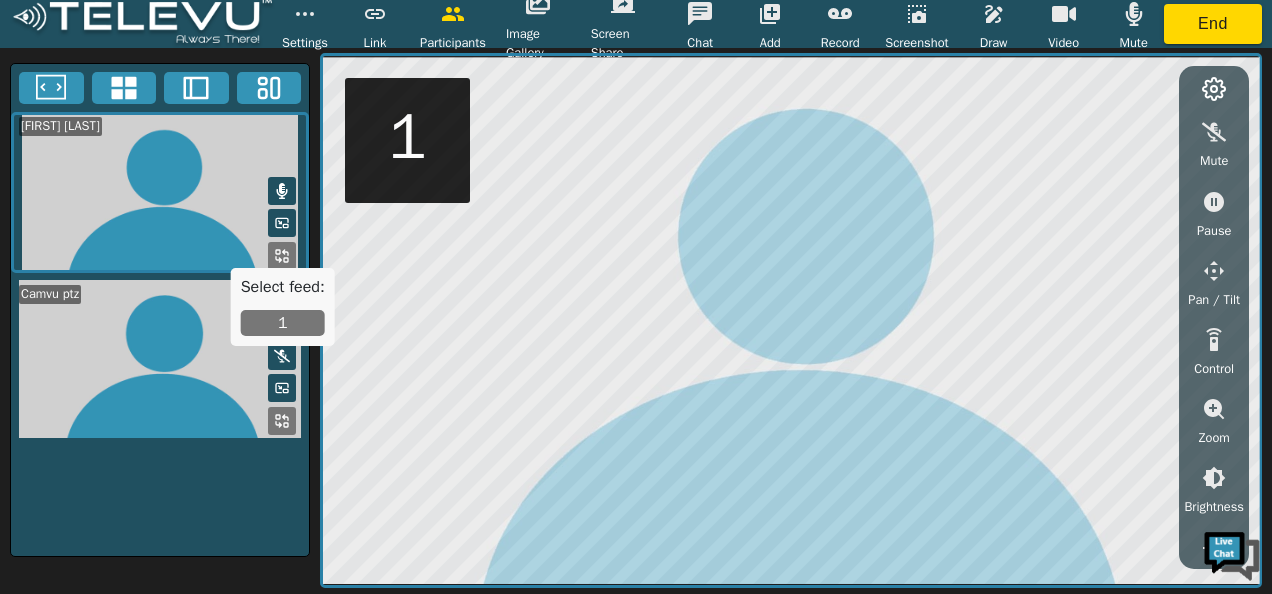 click on "1" at bounding box center (283, 323) 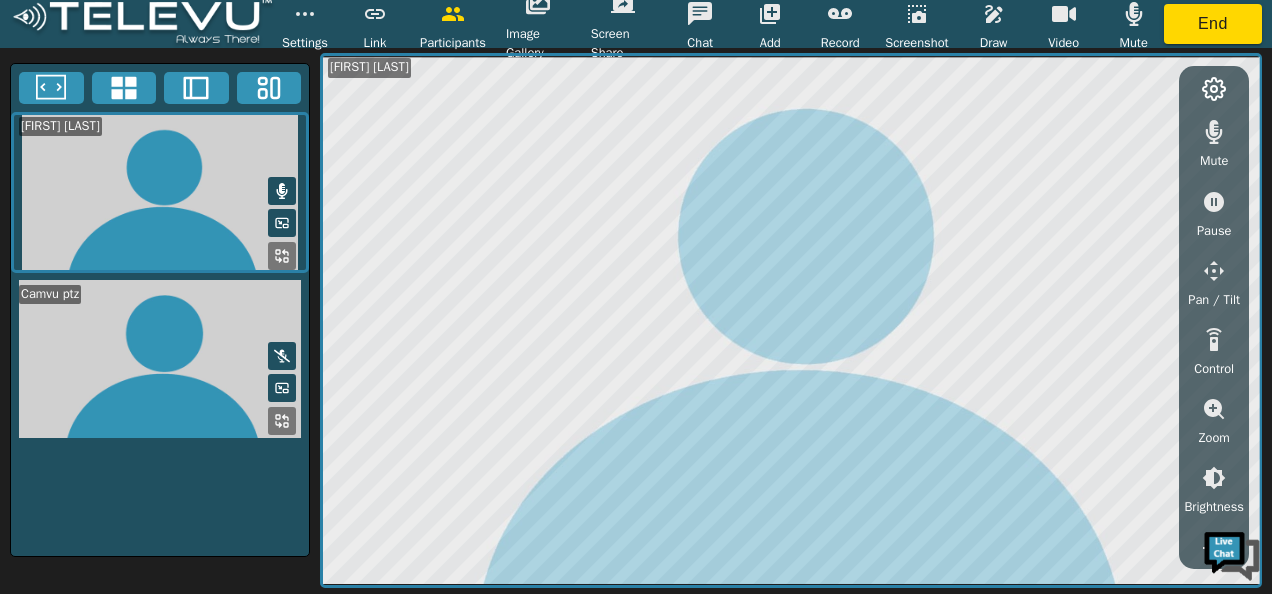 click on "Screenshot" at bounding box center (916, 23) 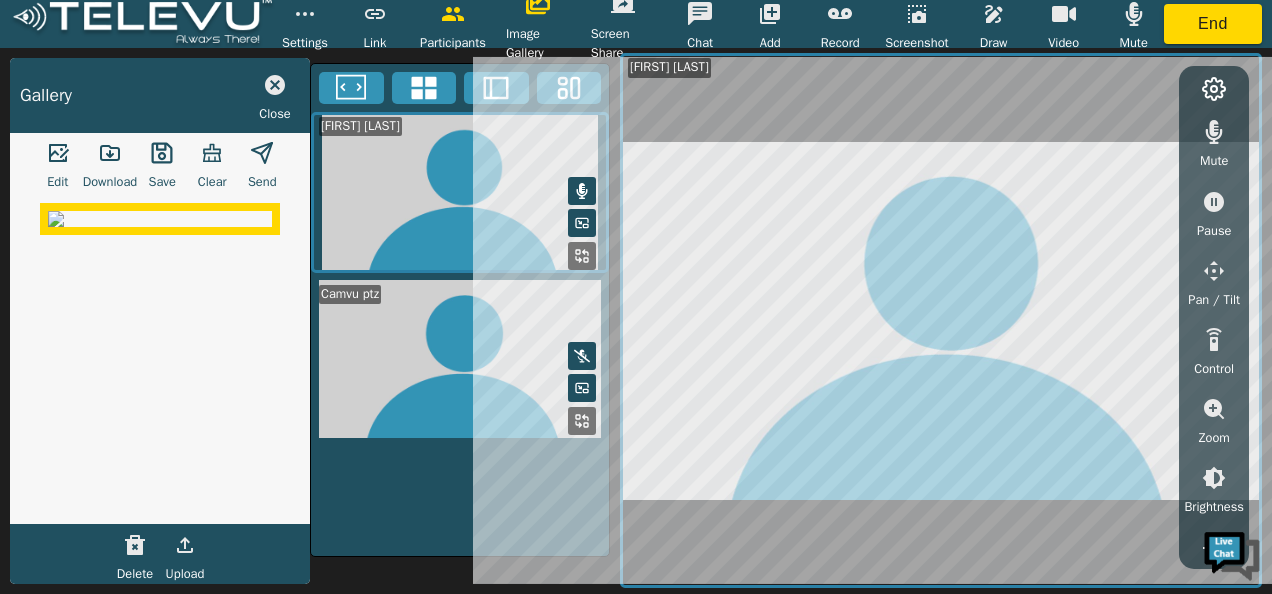 click at bounding box center (162, 153) 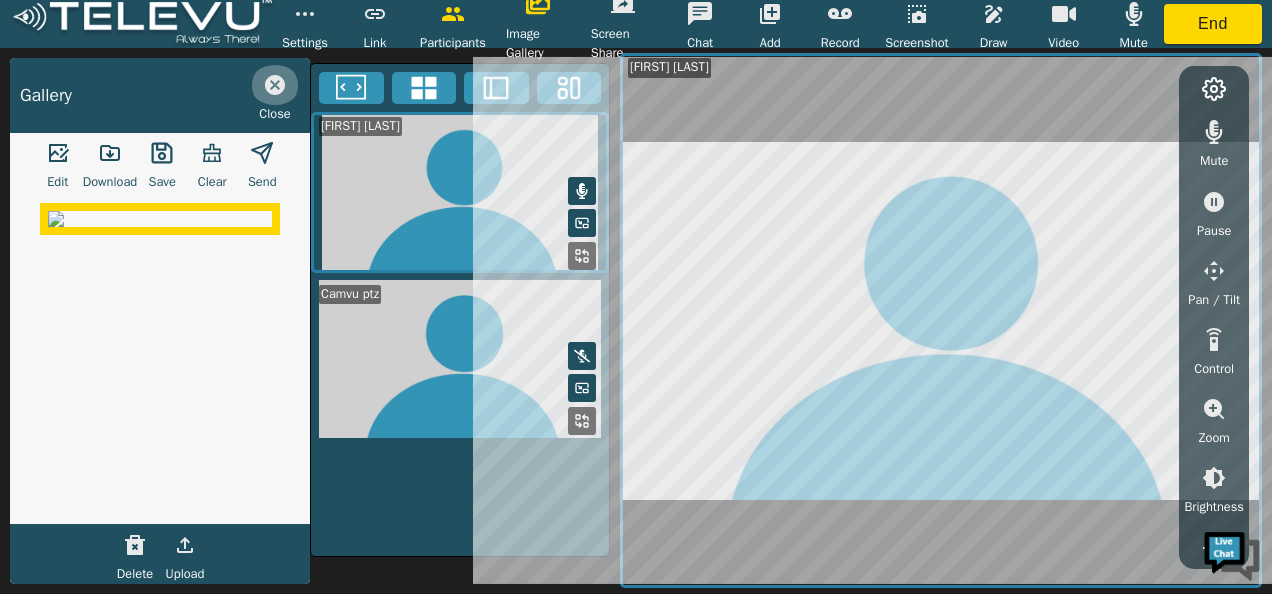click 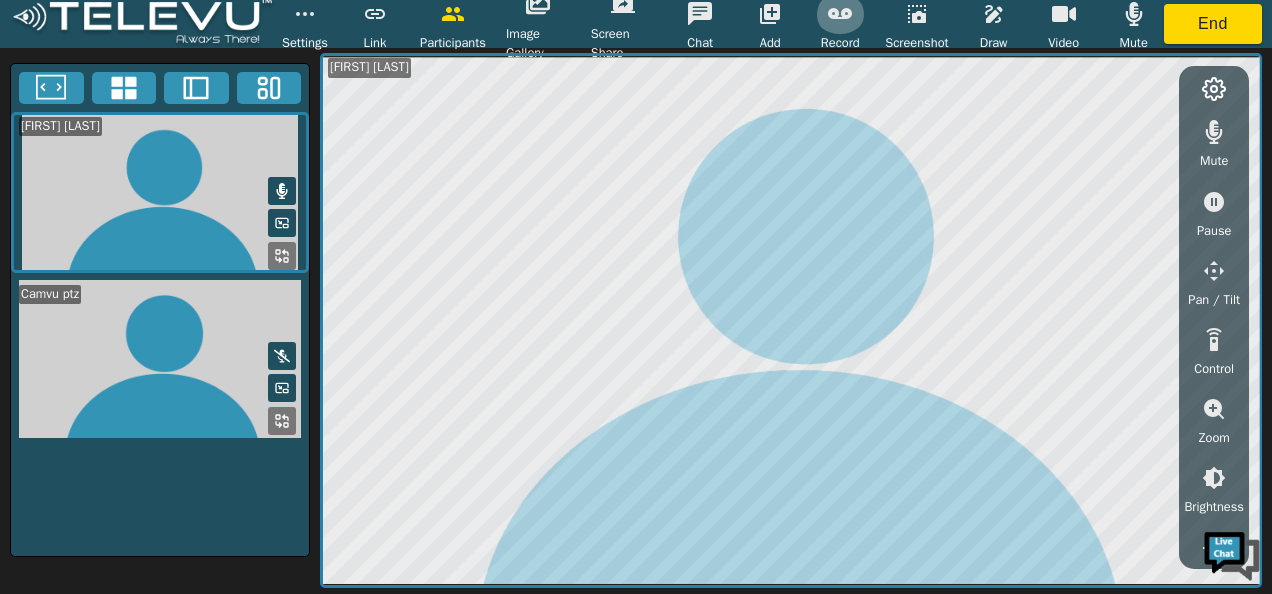 click 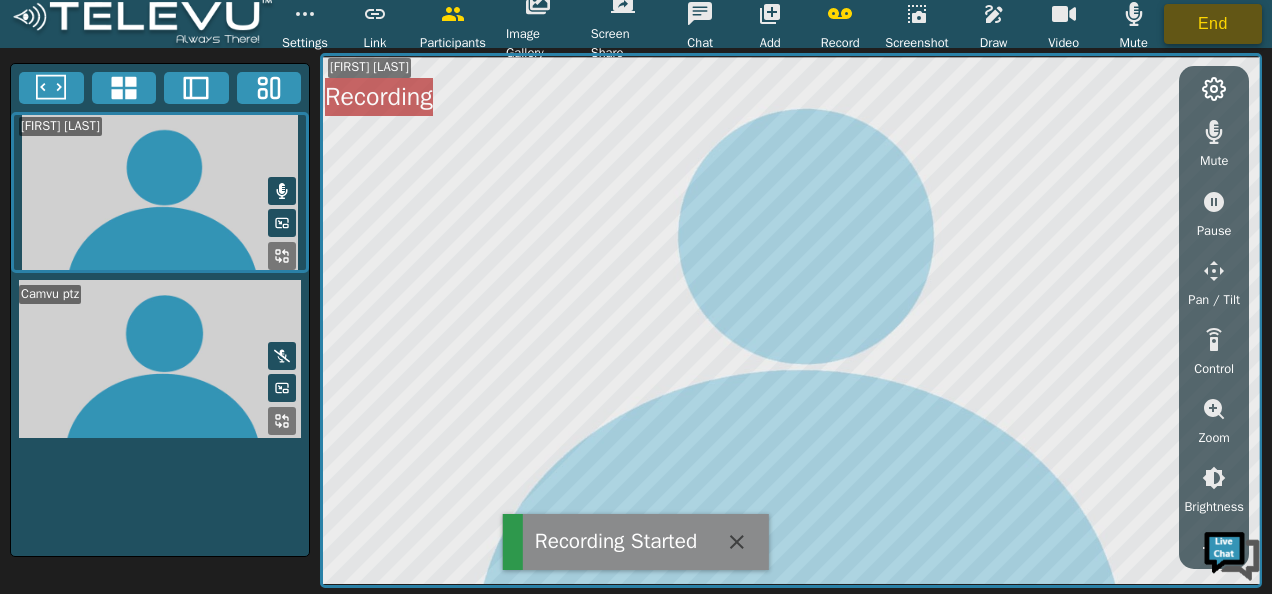 click on "End" at bounding box center [1213, 24] 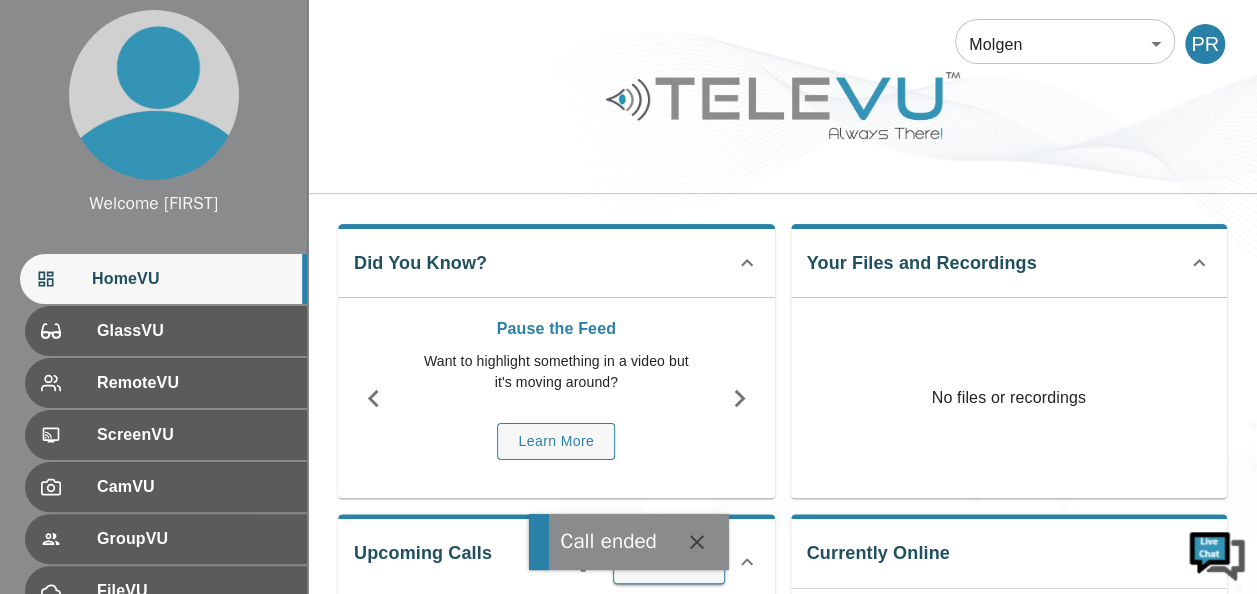 click 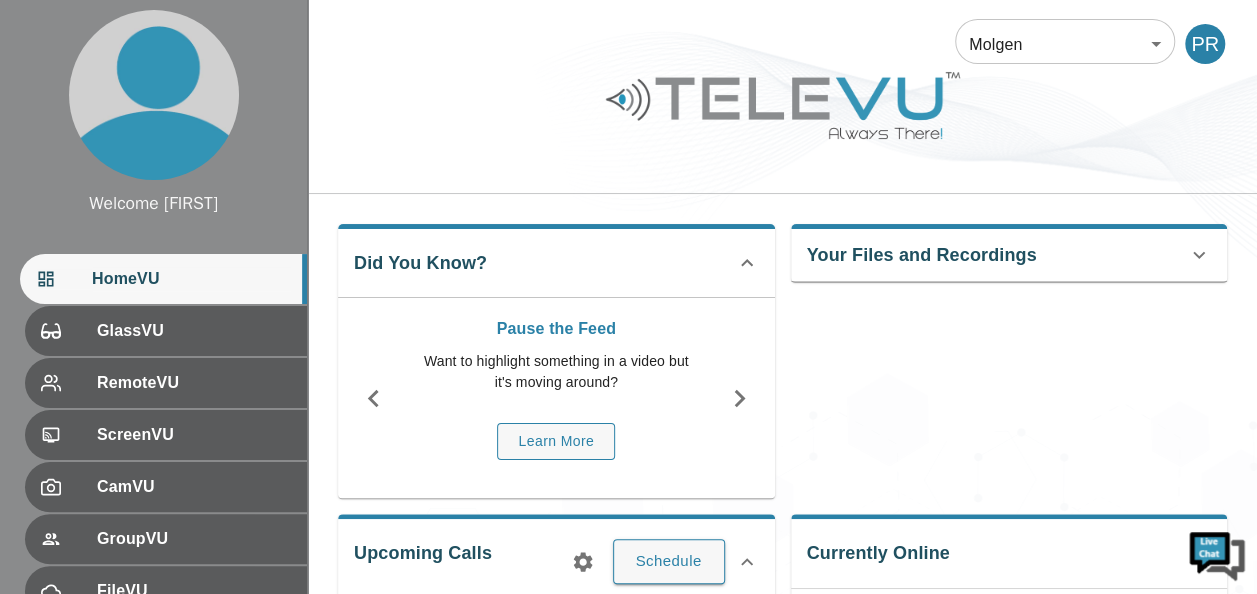 click 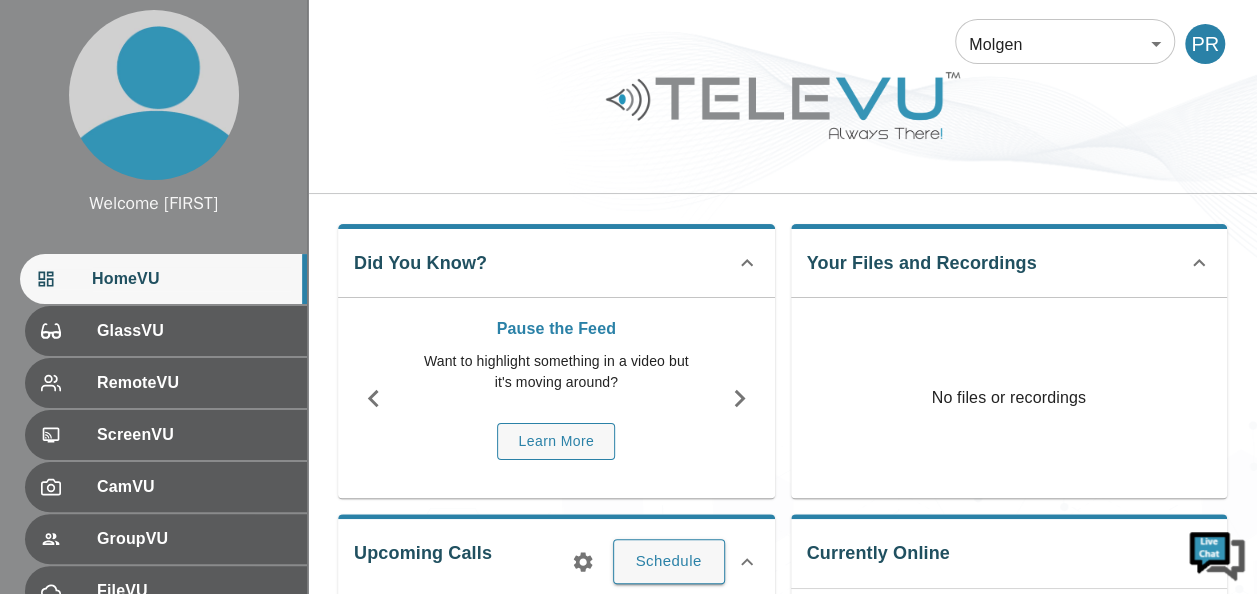 click on "Your Files and Recordings No files or recordings" at bounding box center [1009, 361] 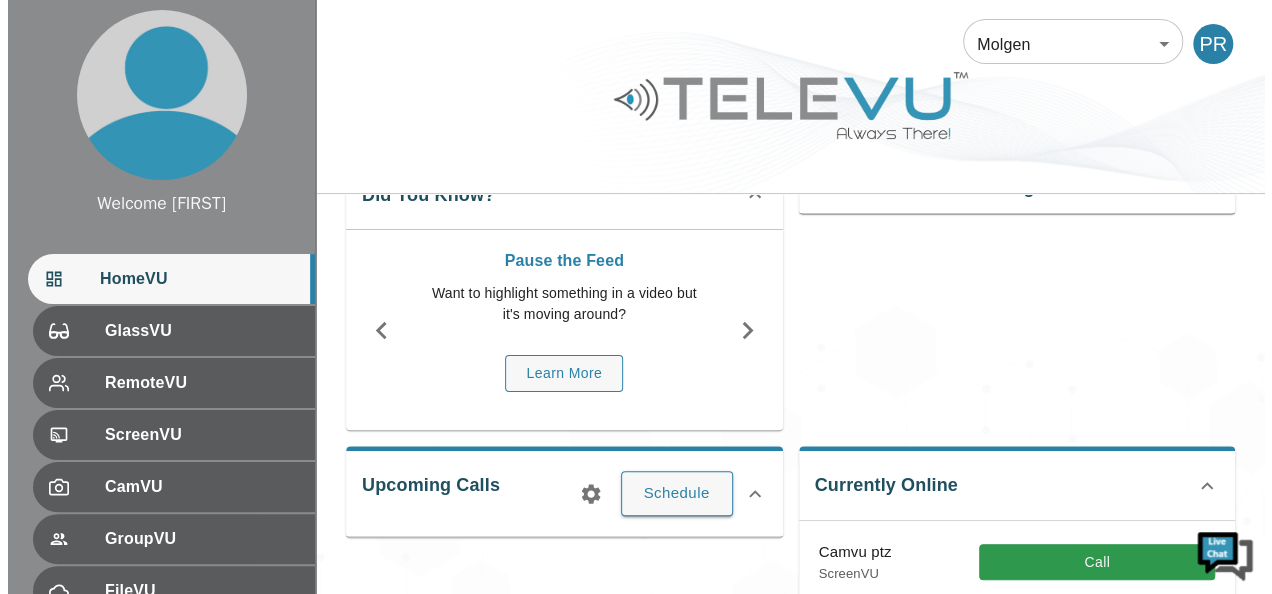 scroll, scrollTop: 200, scrollLeft: 0, axis: vertical 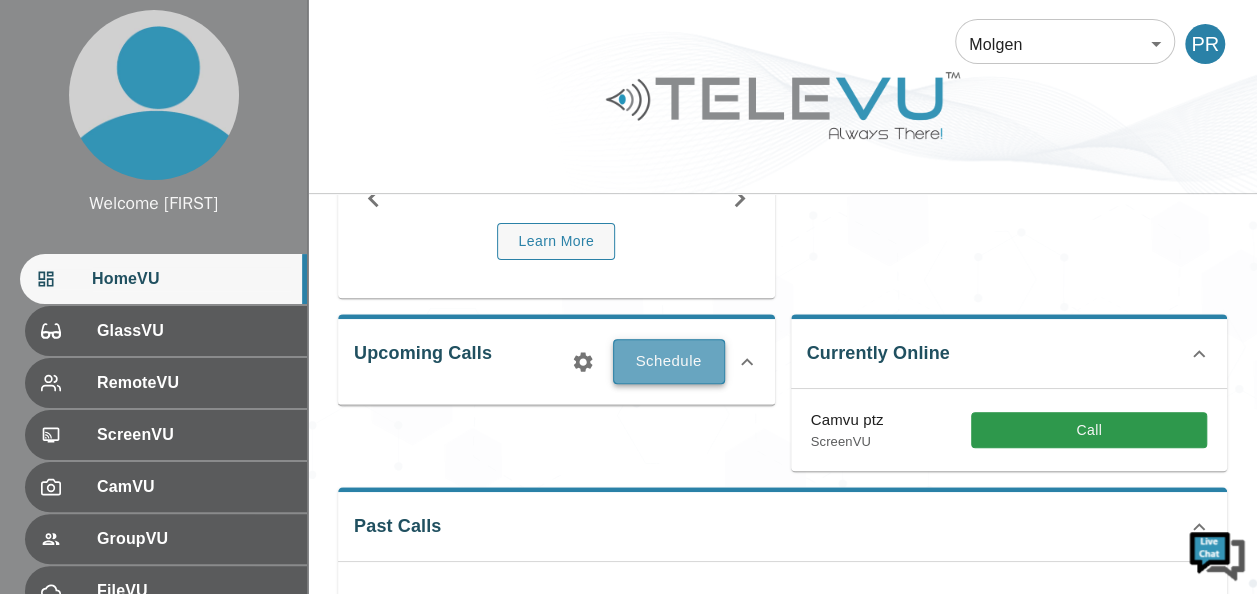 click on "Schedule" at bounding box center [669, 361] 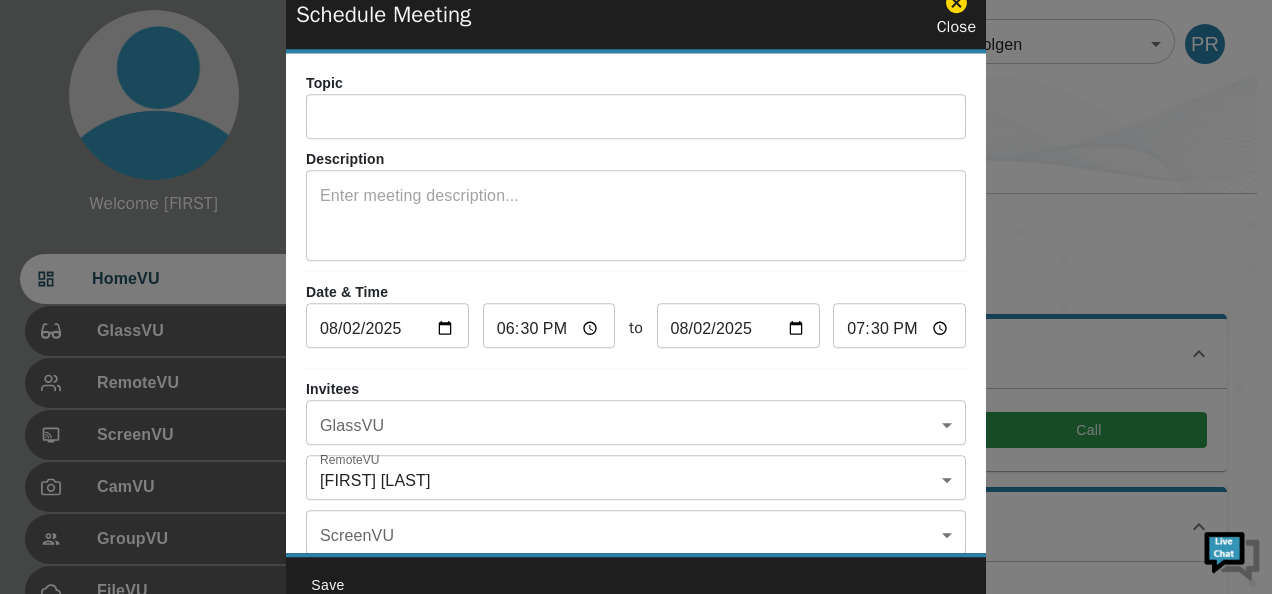 click at bounding box center [636, 119] 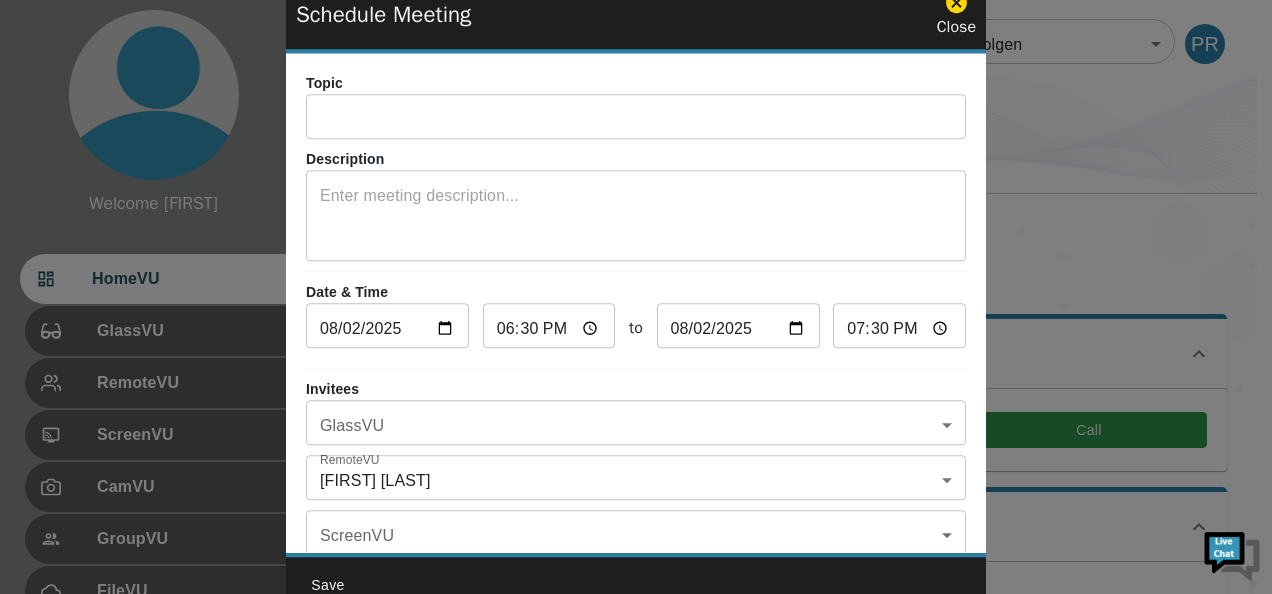 click on "x ​" at bounding box center (636, 218) 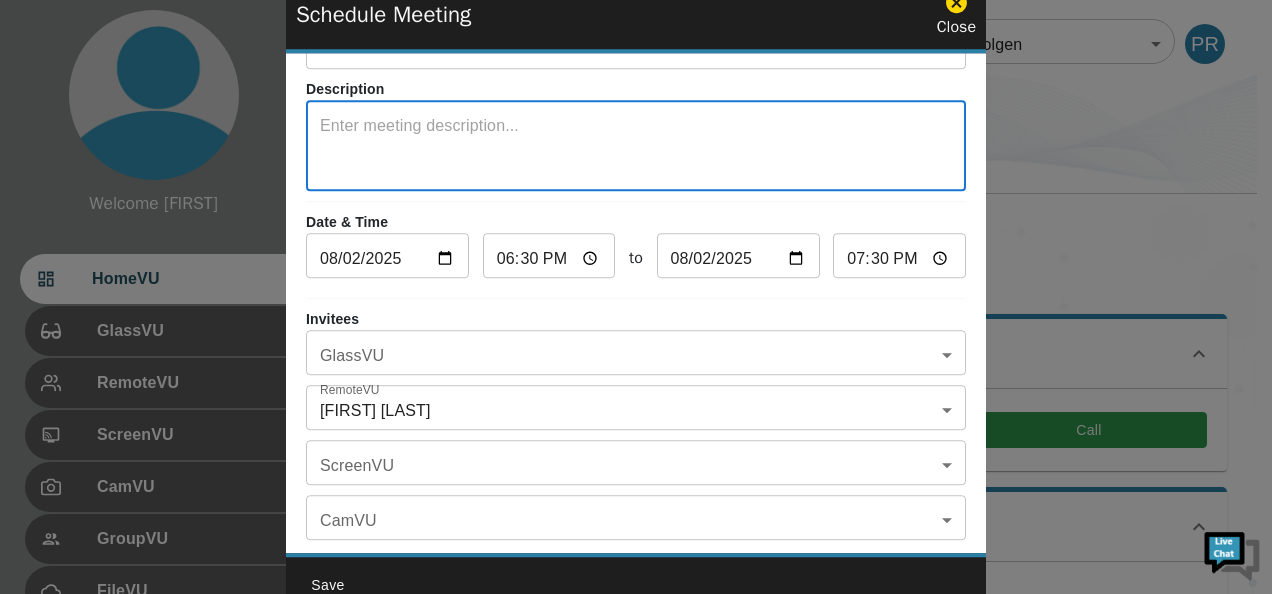 scroll, scrollTop: 100, scrollLeft: 0, axis: vertical 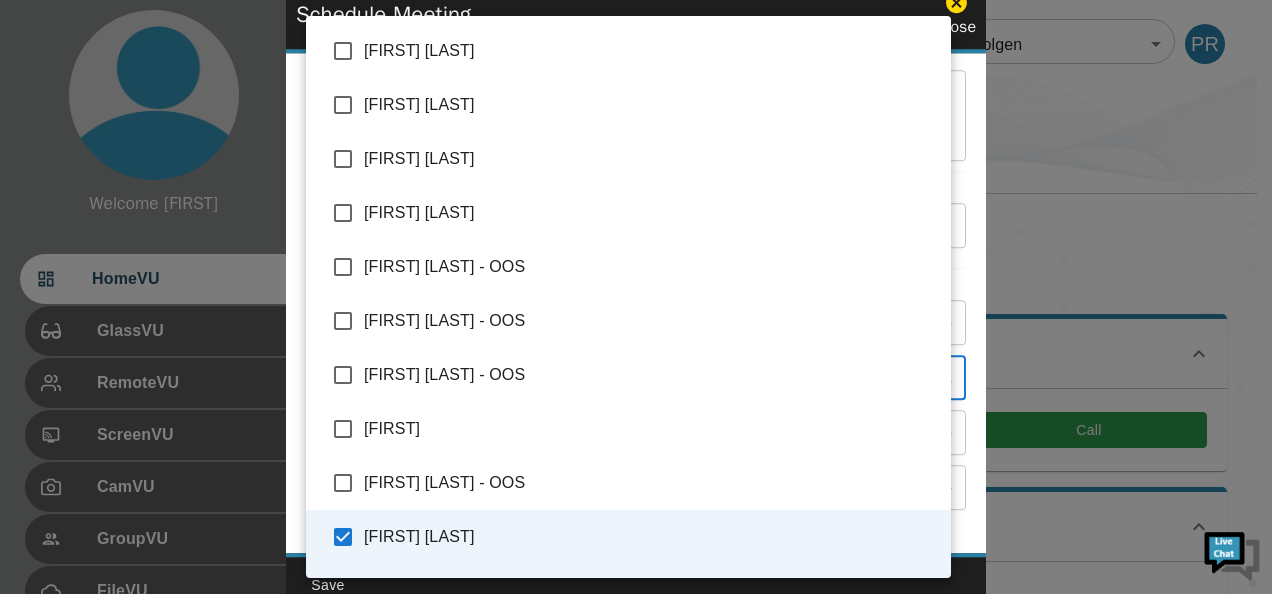 click on "Welcome   Peter HomeVU GlassVU RemoteVU ScreenVU CamVU GroupVU FileVU ReportVU ChatVU Settings Logout Refresh ©  2025   TeleVU Innovation Ltd. All Rights Reserved Molgen 102 ​ PR Did You Know? Pause the Feed Want to highlight something in a video but it's moving around? Learn More   Your Files and Recordings No files or recordings Upcoming Calls Schedule Currently Online Camvu ptz ScreenVU Call Past Calls Calls this month :  Not Available You have not been in any calls this month! Schedule Meeting Close Topic ​ Description x ​ Date & Time 2025-08-02 ​ 18:30 ​ to 2025-08-02 ​ 19:30 ​ Invitees GlassVU ​ GlassVU RemoteVU Peter Ronoh Peter Ronoh RemoteVU ScreenVU ​ ScreenVU CamVU ​ CamVU Save Abraham Limo Bevin Metzger Cecilia Ronoh david kulber Flávia Cavicchioli - OOS Grace Berglin - OOS Jeanne Bray - OOS Laura Marchelle Sellers - OOS Peter Ronoh Peter Ronoh Ronald Njabulo Shumba TeleVU Station 1" at bounding box center [636, 259] 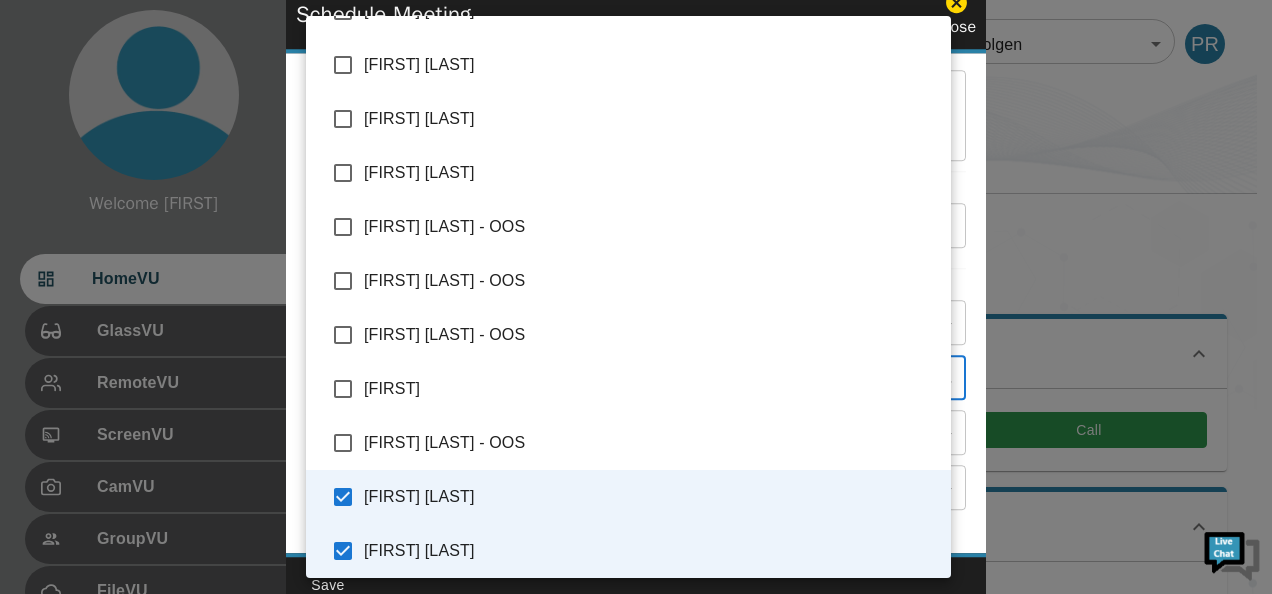 click at bounding box center (636, 297) 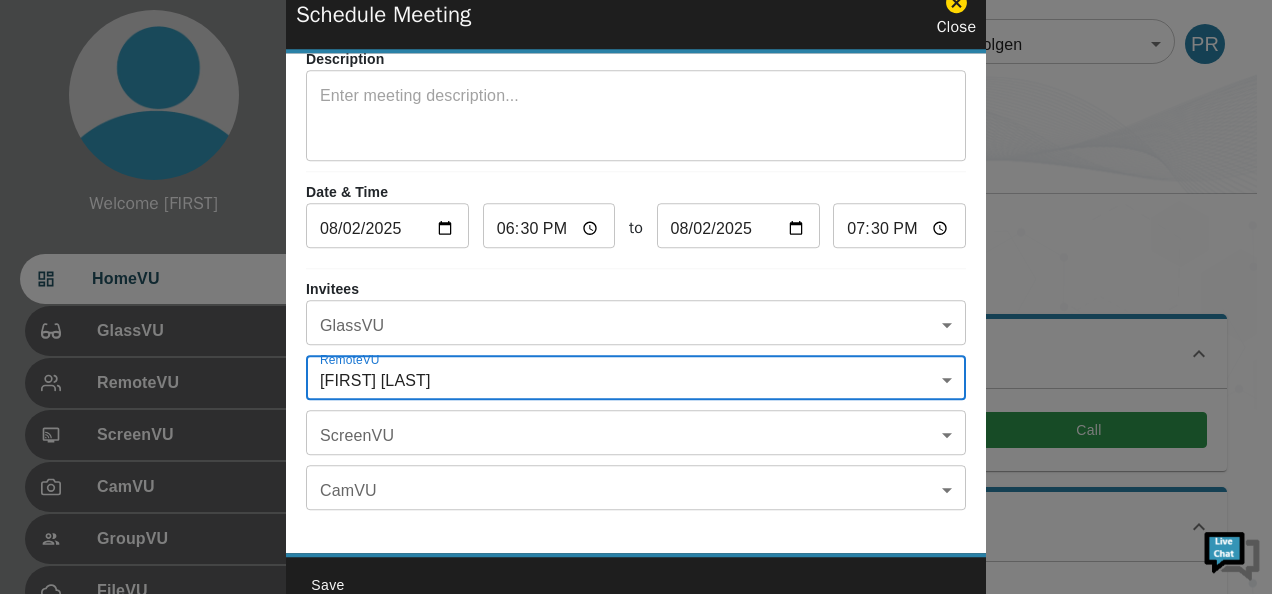 click 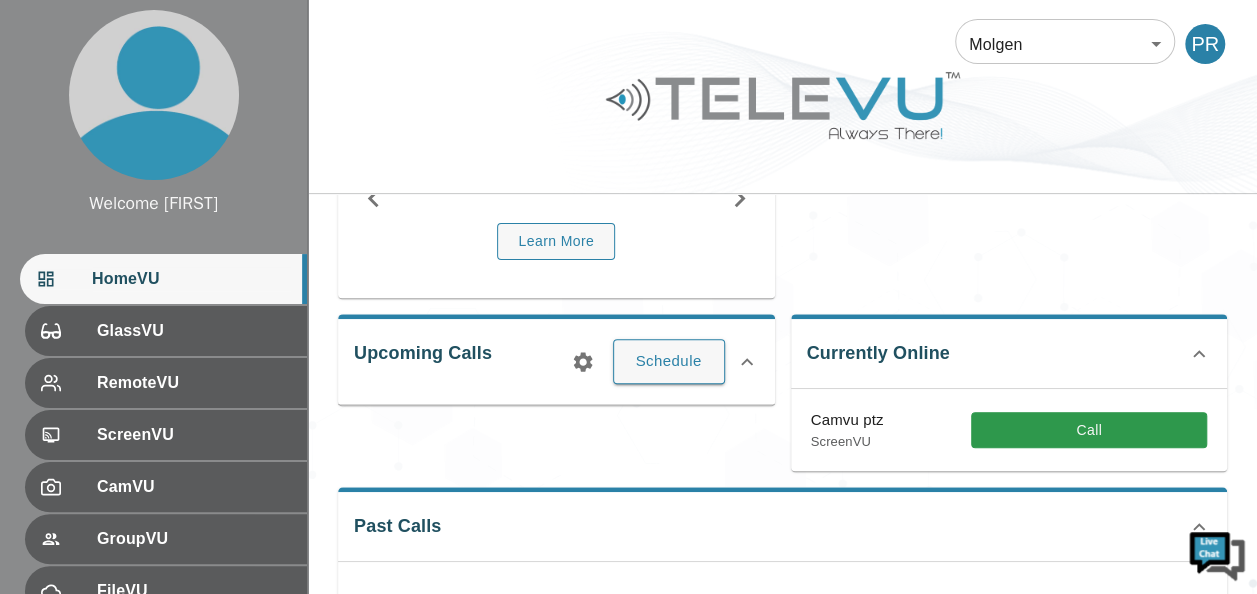 click on "Welcome   [FIRST] HomeVU GlassVU RemoteVU ScreenVU CamVU GroupVU FileVU ReportVU ChatVU Settings Logout Refresh ©  2025   TeleVU Innovation Ltd. All Rights Reserved [ORGANIZATION] 102 ​ PR Did You Know? Pause the Feed Want to highlight something in a video but it's moving around? Learn More   Your Files and Recordings No files or recordings Upcoming Calls Schedule Currently Online Camvu ptz ScreenVU Call Past Calls Calls this month :  Not Available You have not been in any calls this month!" at bounding box center [628, 259] 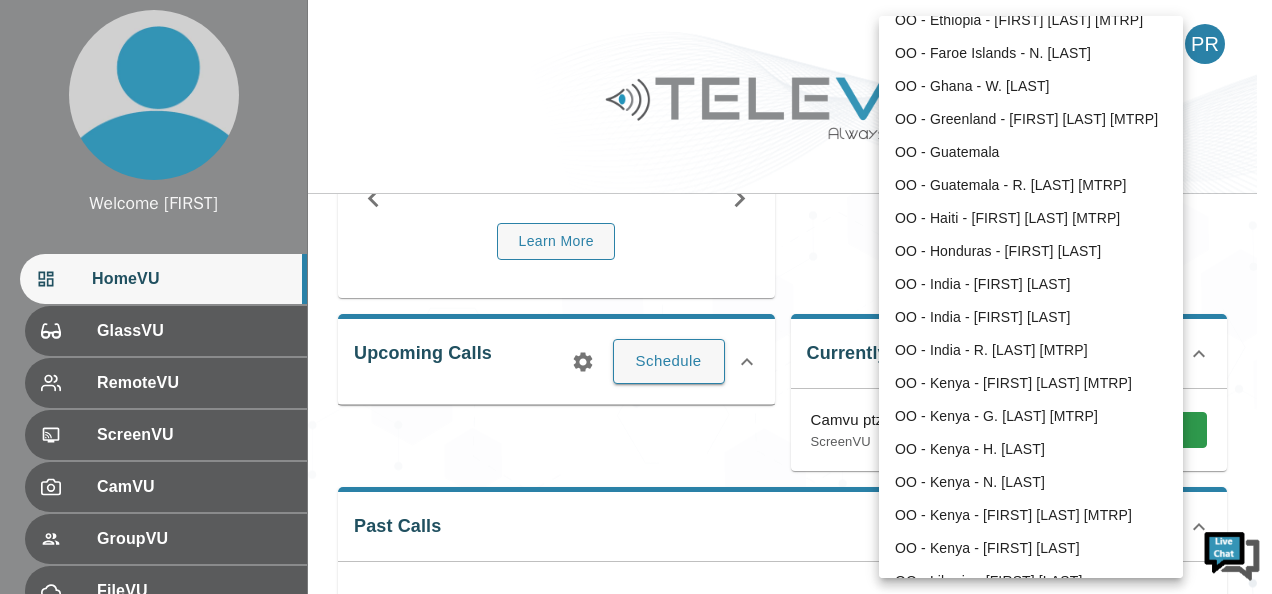 scroll, scrollTop: 600, scrollLeft: 0, axis: vertical 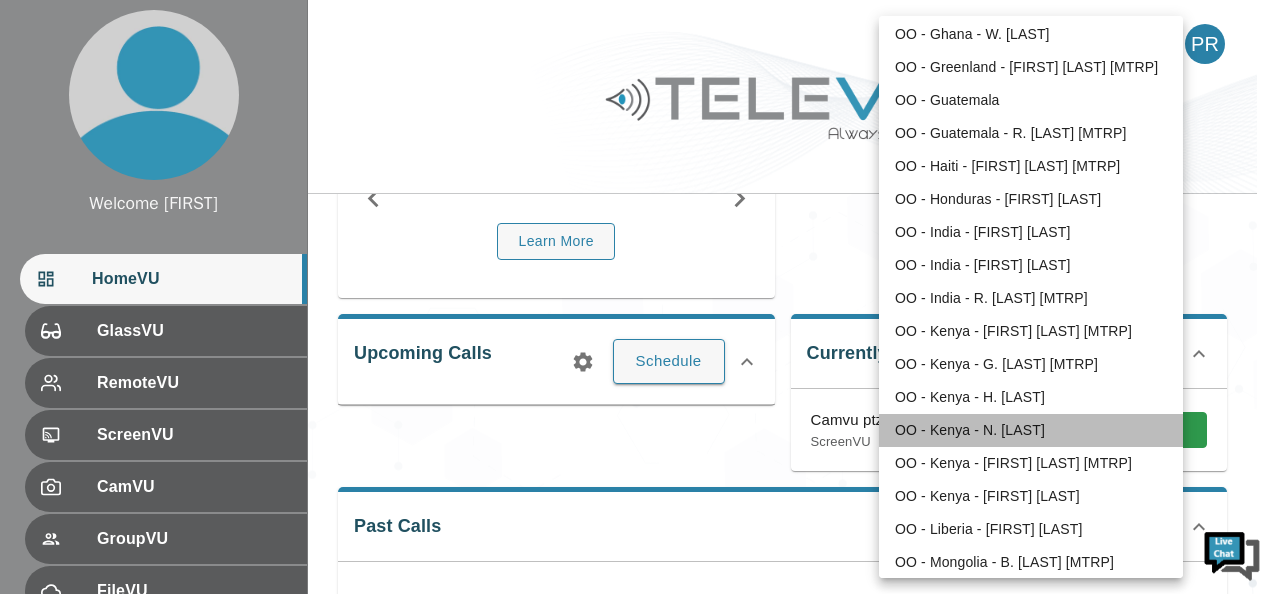 click on "OO - Kenya - N. [LAST]" at bounding box center [1031, 430] 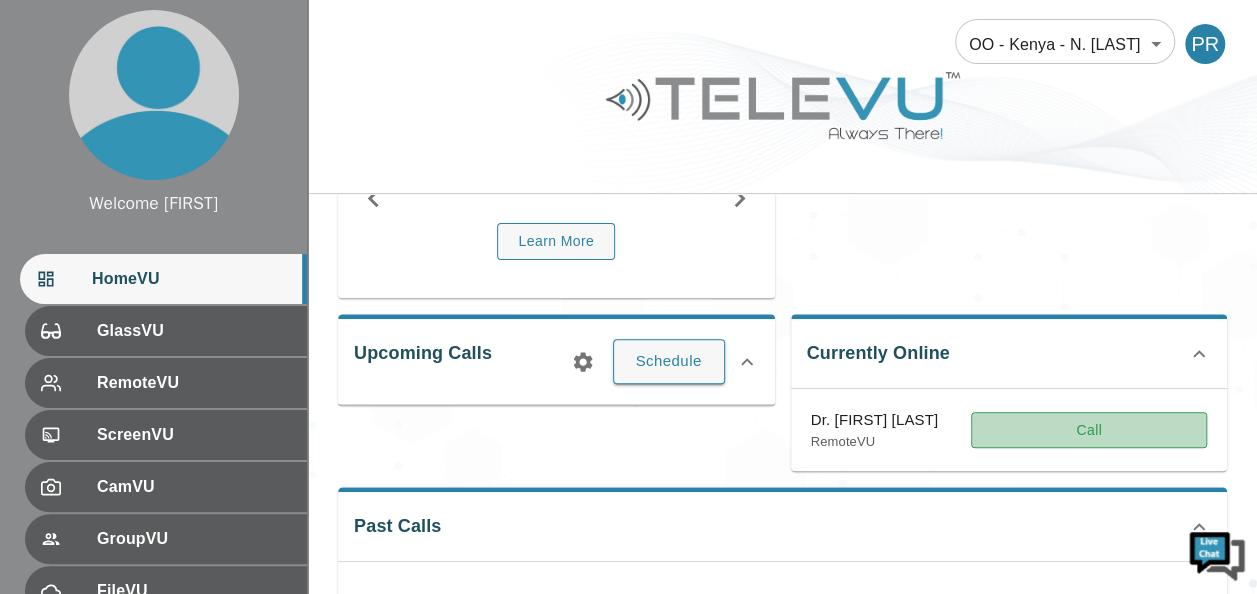 click on "Call" at bounding box center (1089, 430) 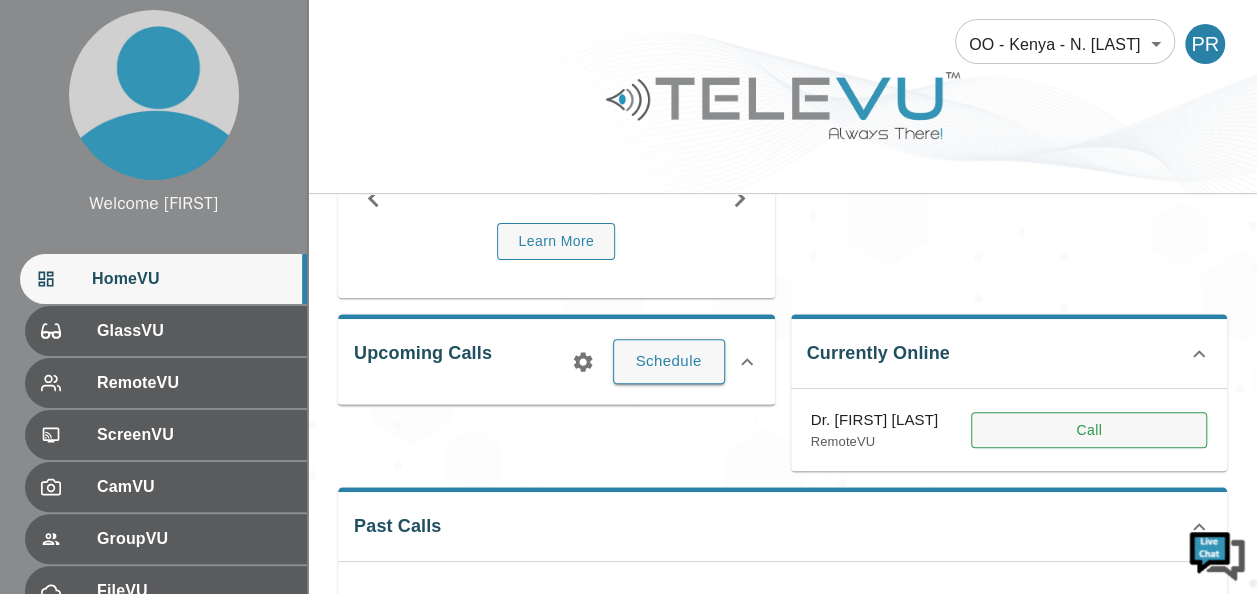 click on "Call" at bounding box center [1089, 430] 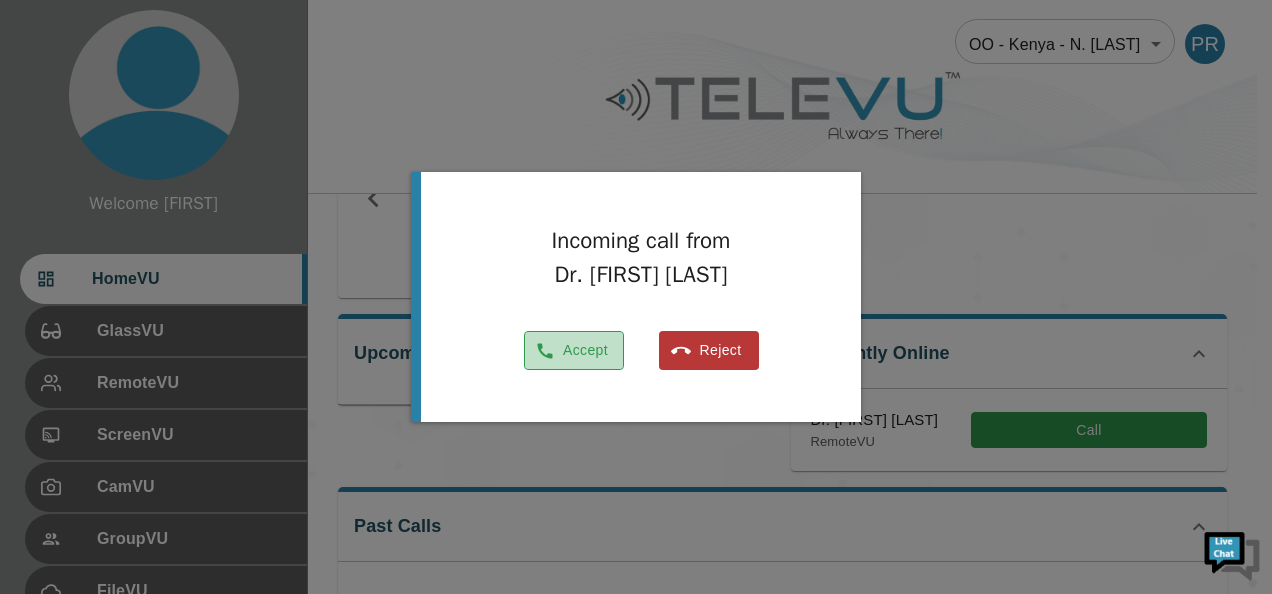 click on "Accept" at bounding box center (574, 350) 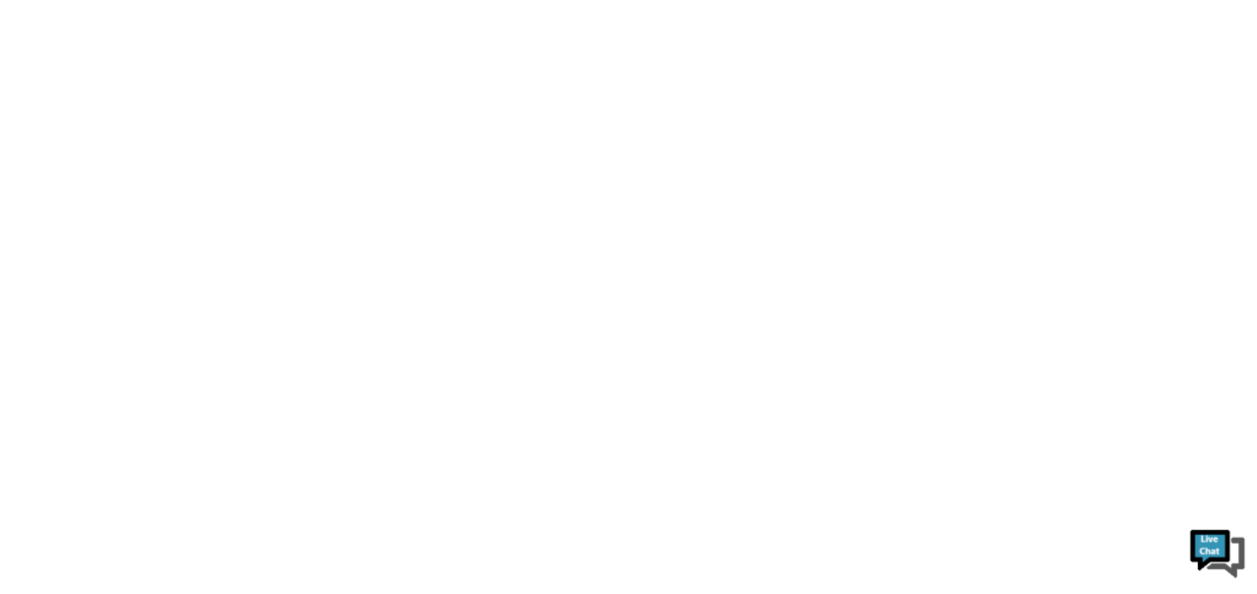 scroll, scrollTop: 0, scrollLeft: 0, axis: both 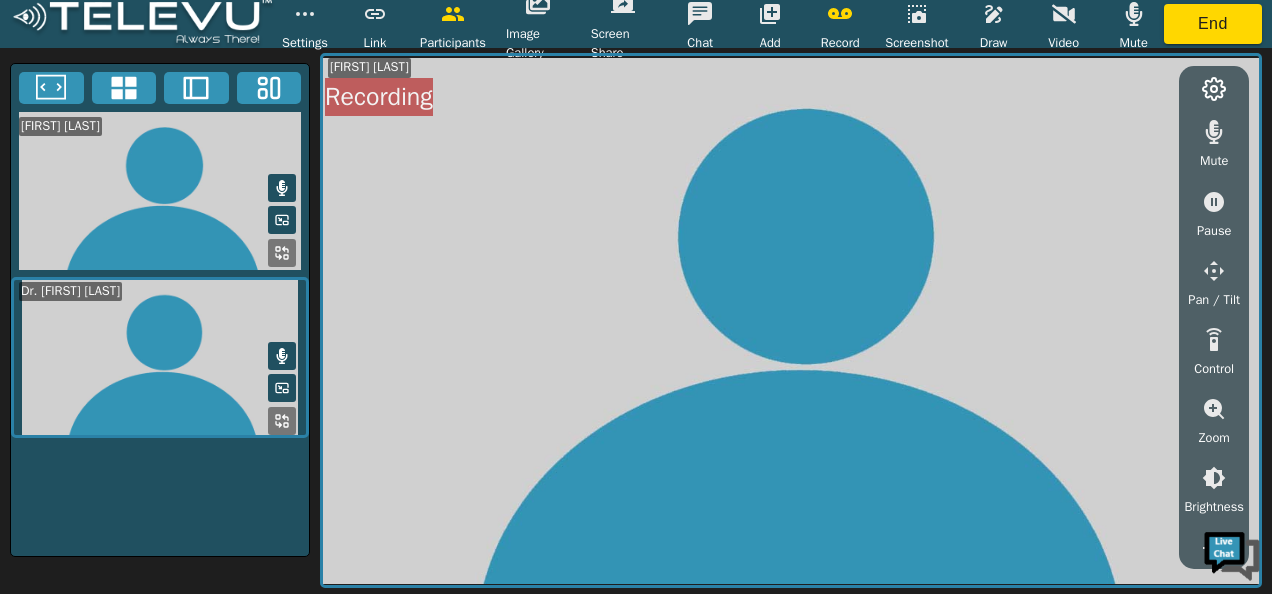 click 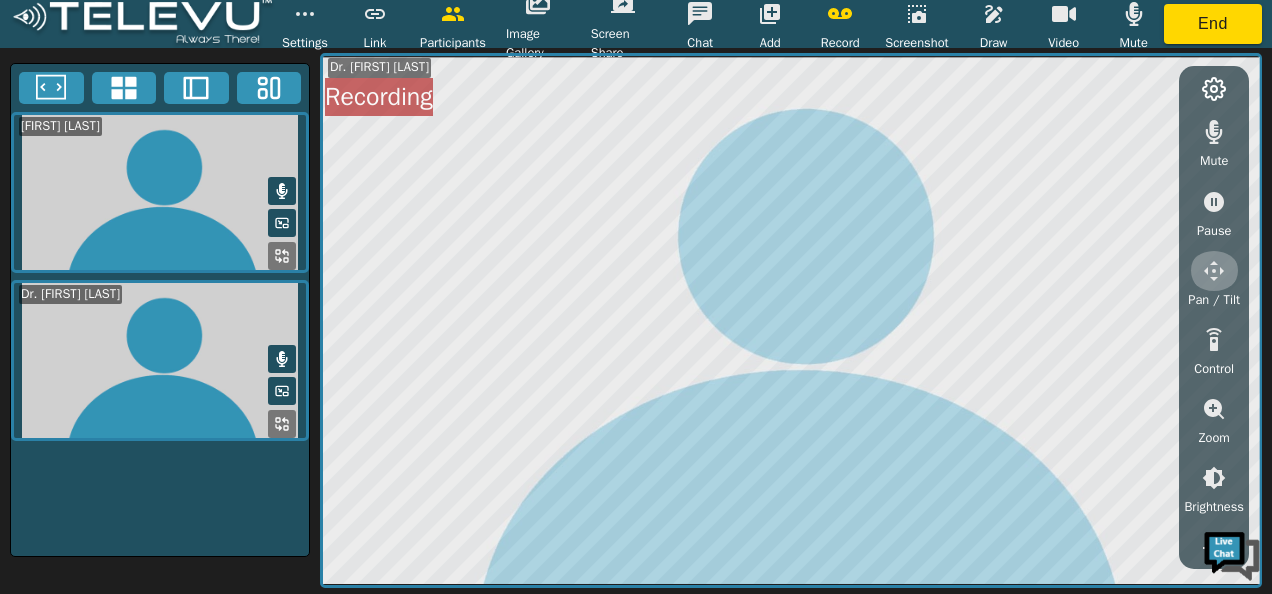 click 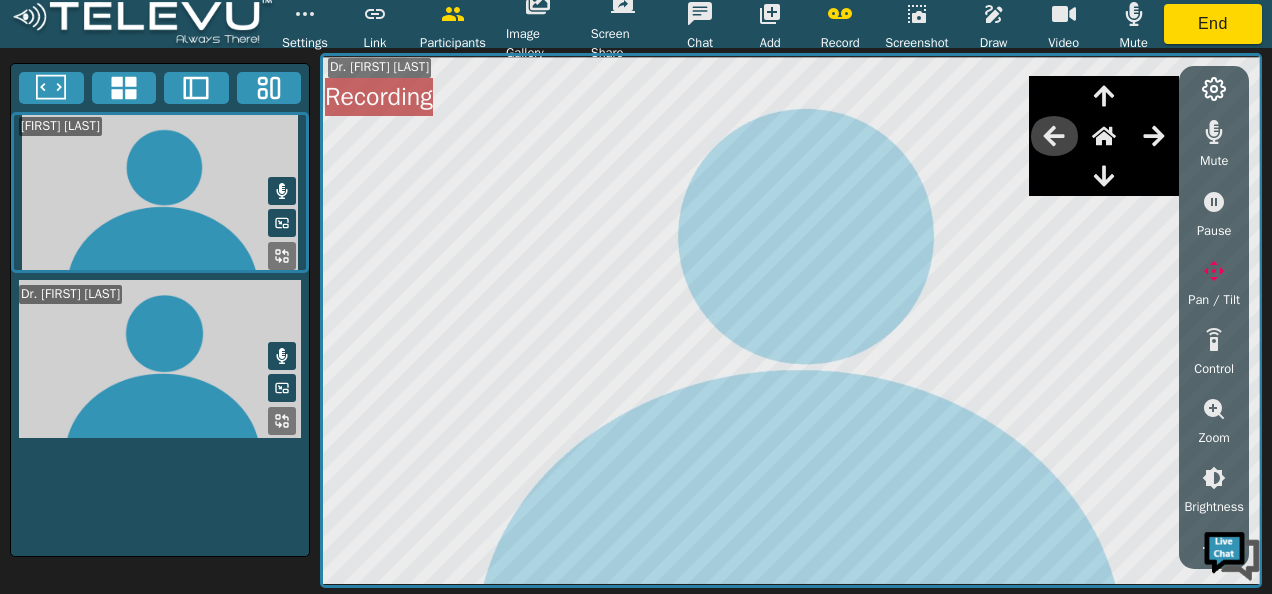click 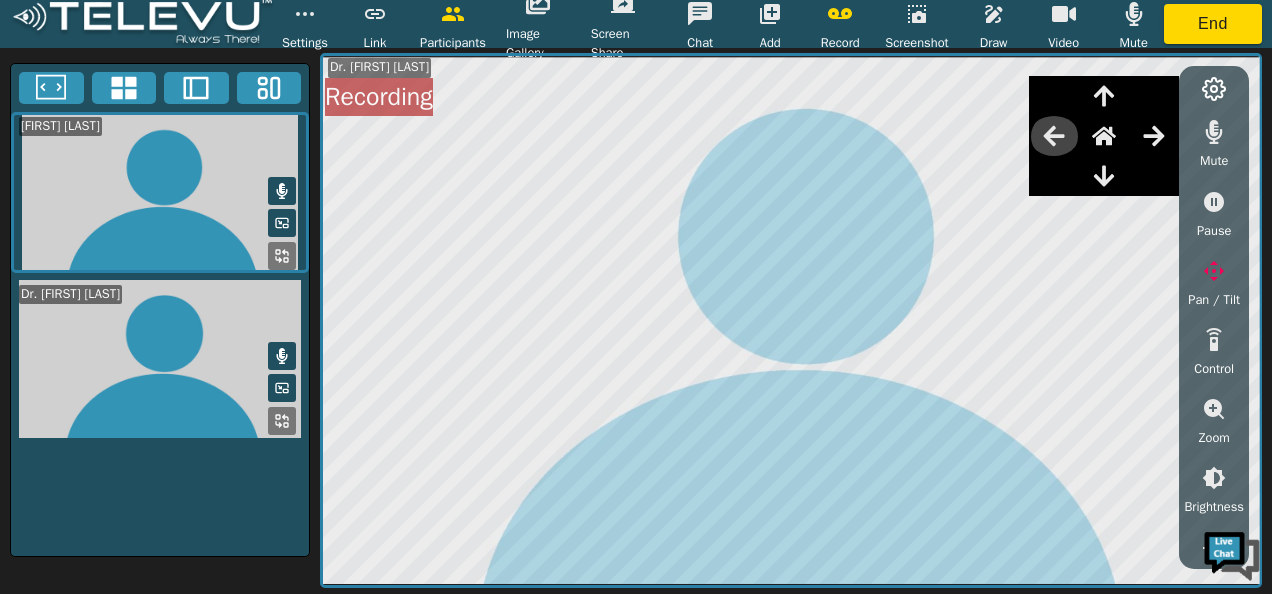 click 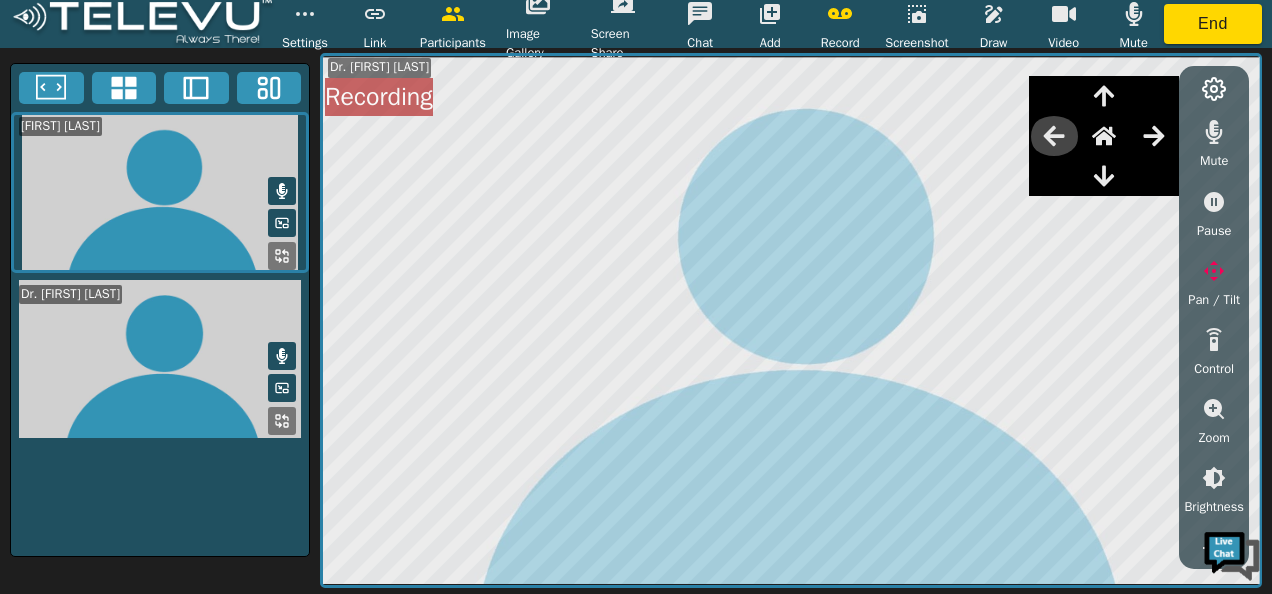 click 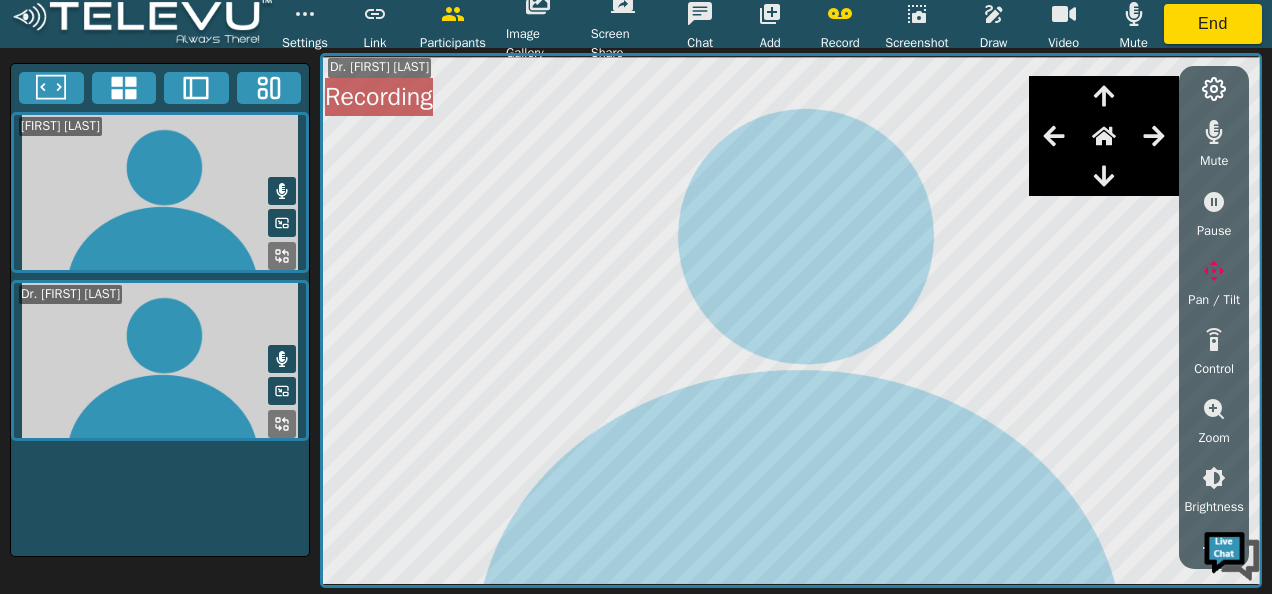 click 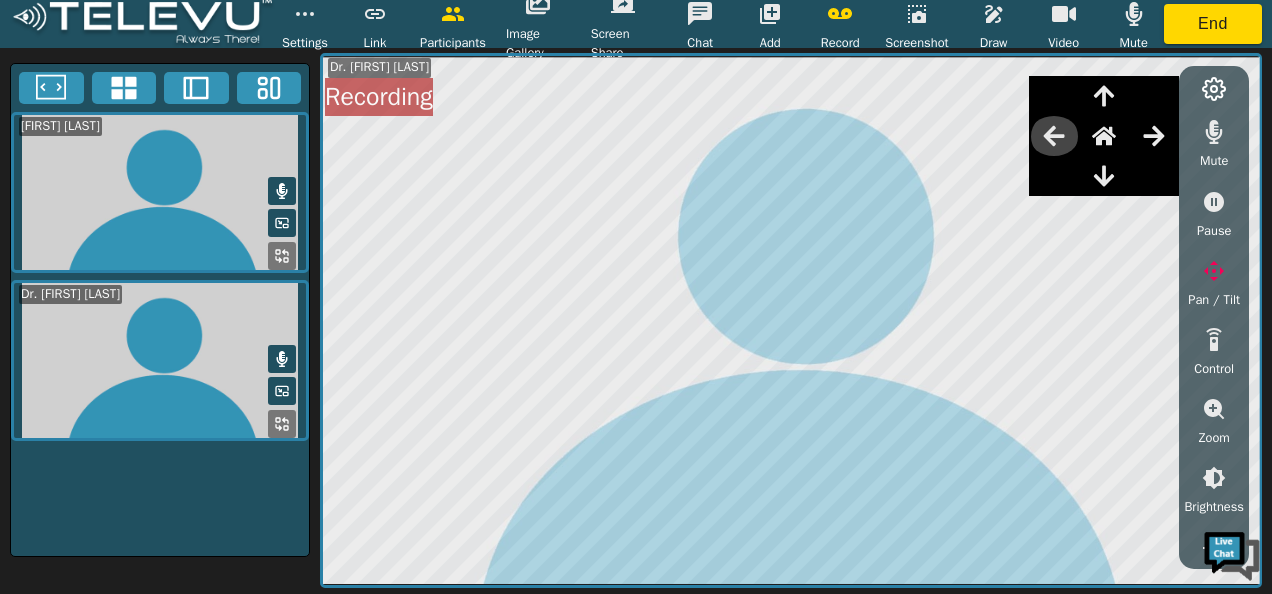 click 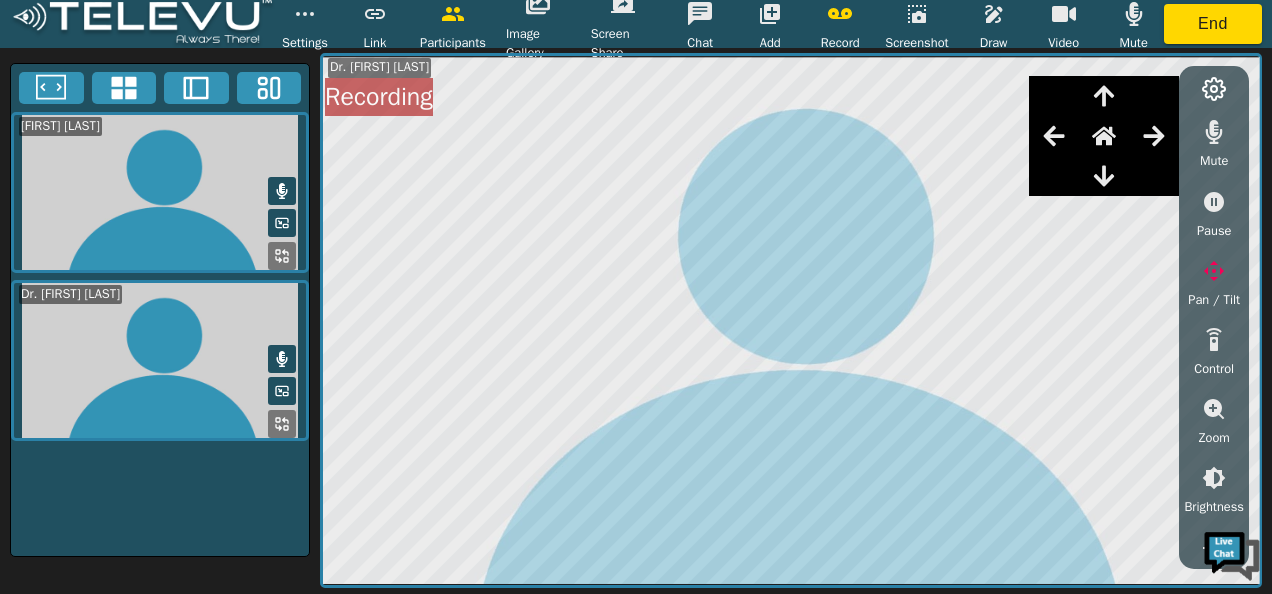 click 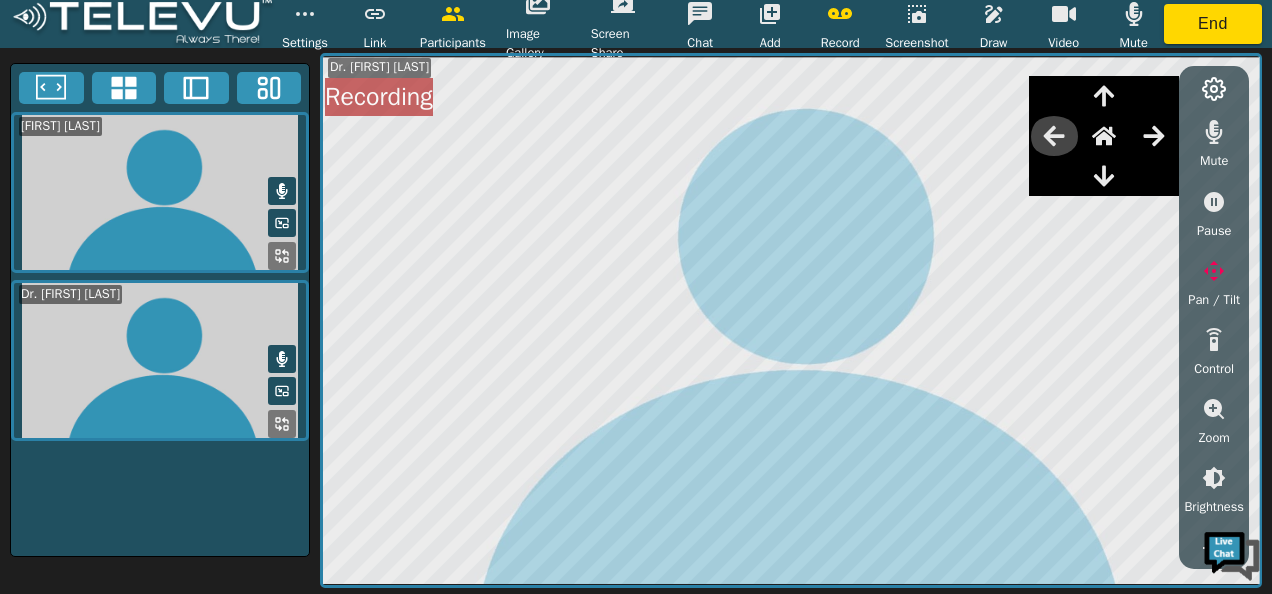 click 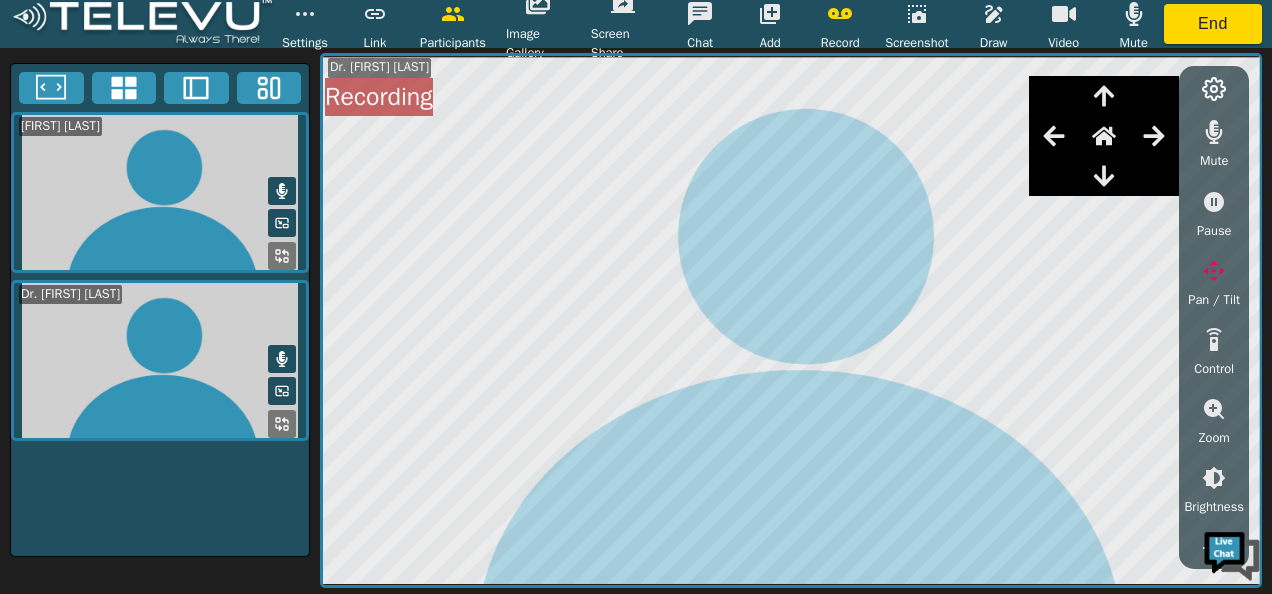 click 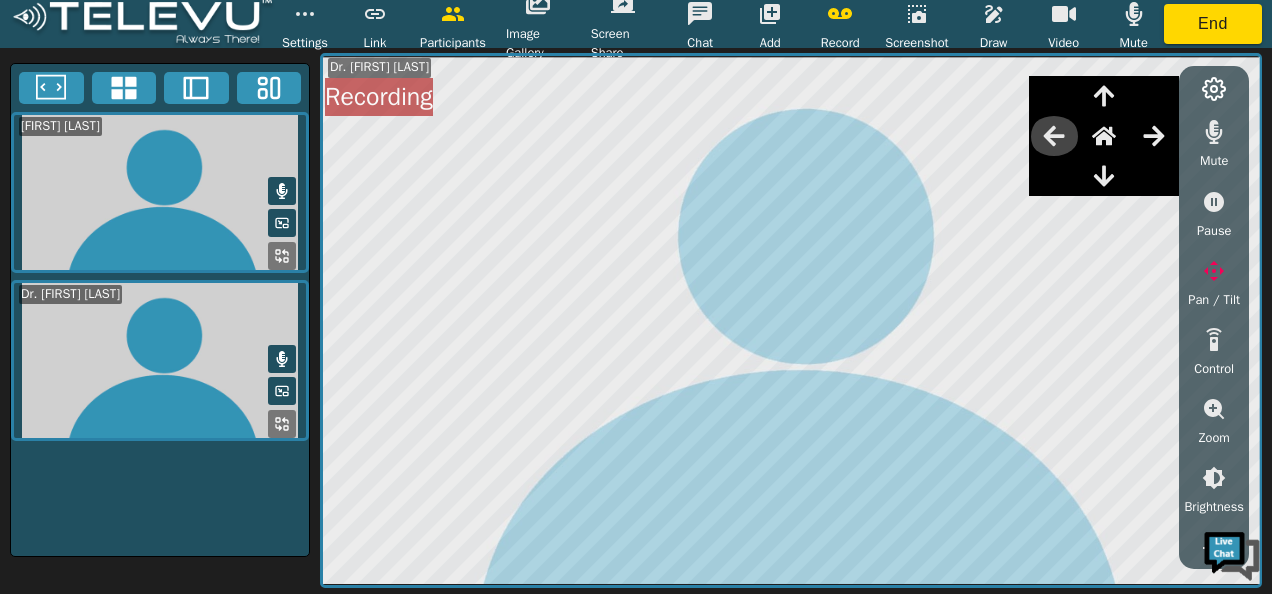 click 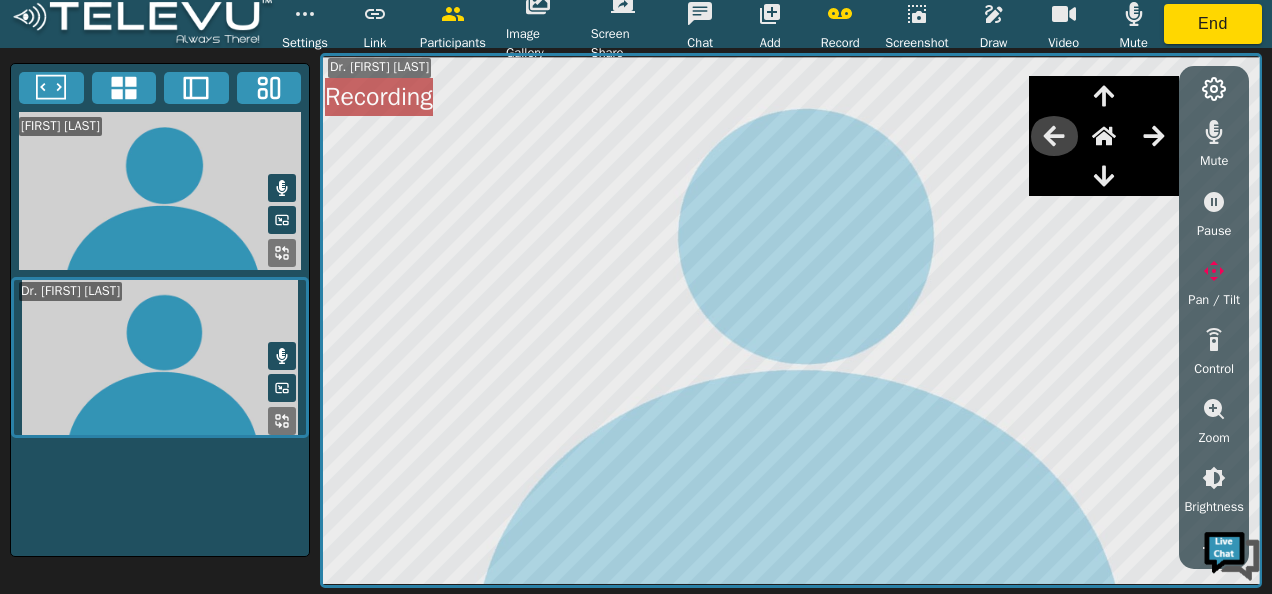 click 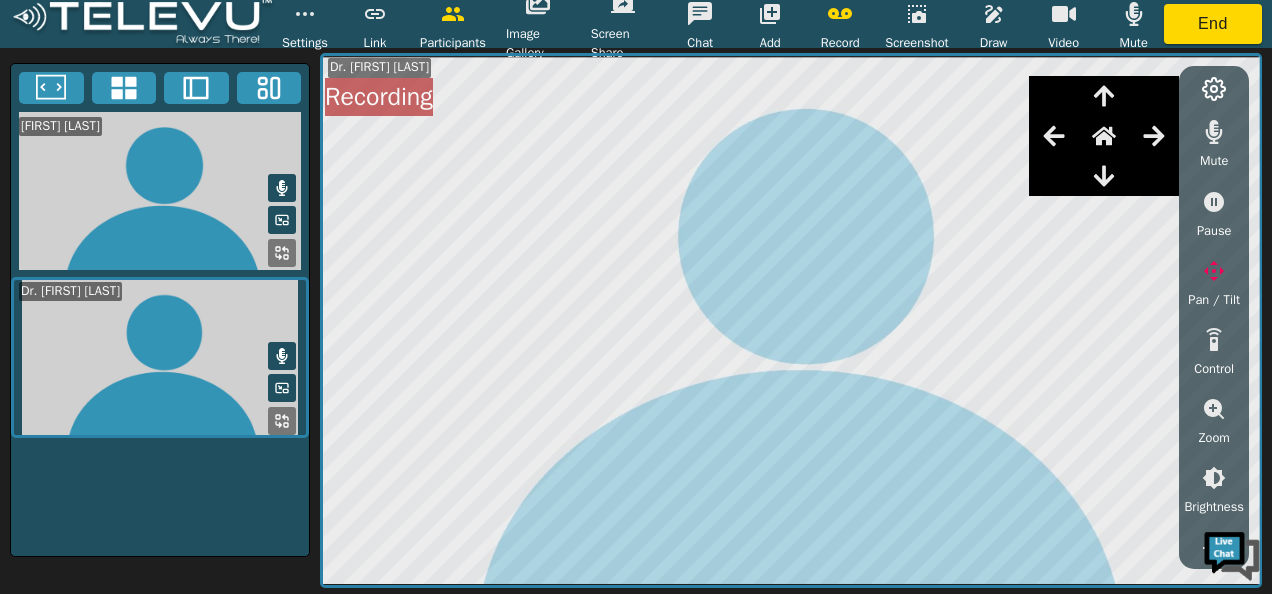 click 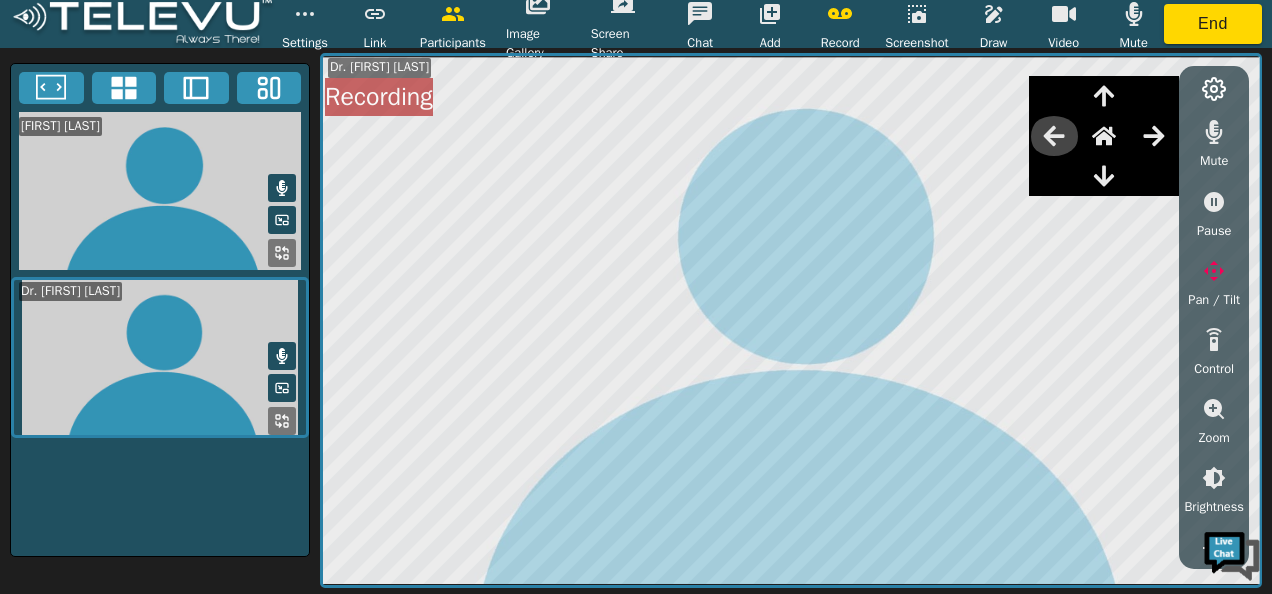 click 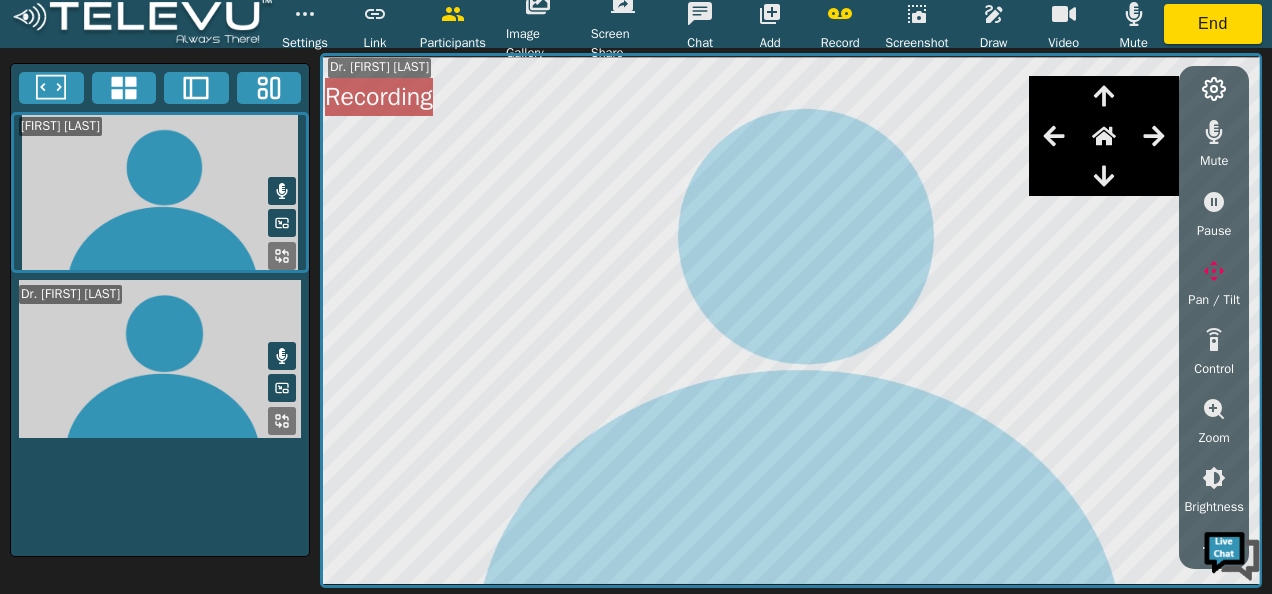 type 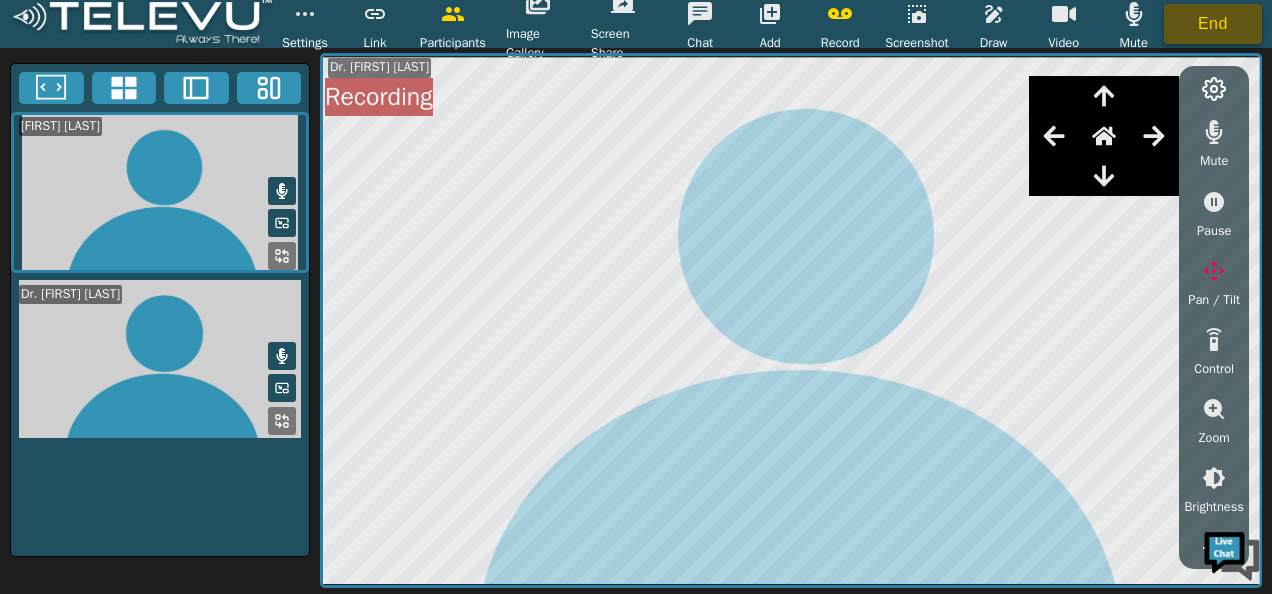 click on "End" at bounding box center [1213, 24] 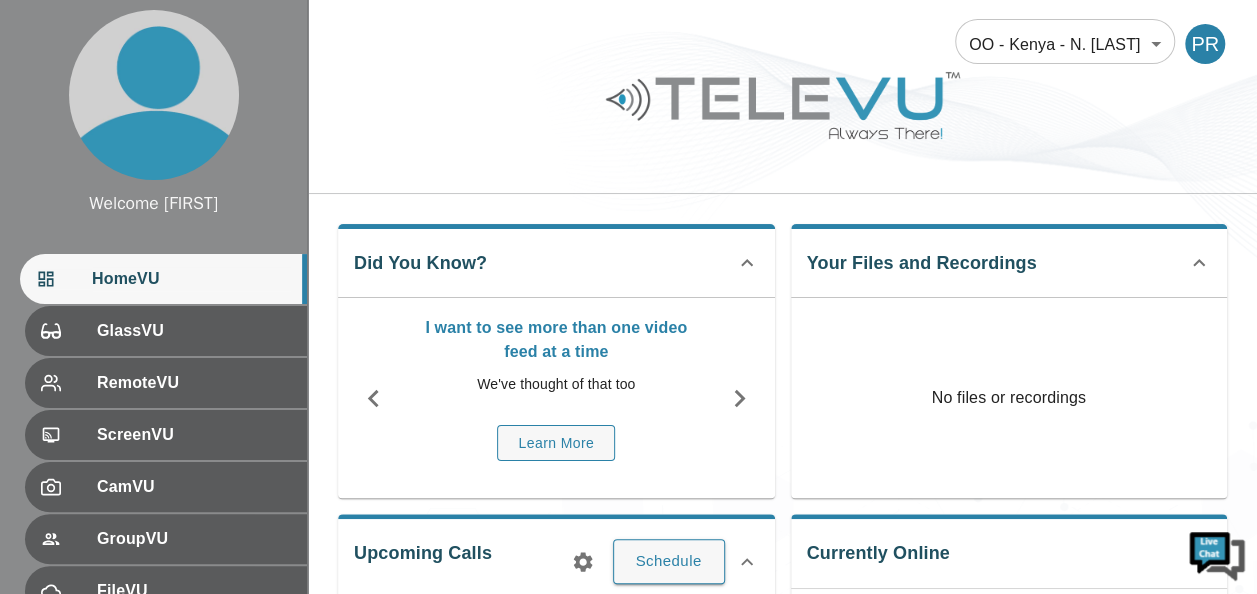 click on "OO - Kenya - N. [LAST] 187 ​ PR" at bounding box center [782, 32] 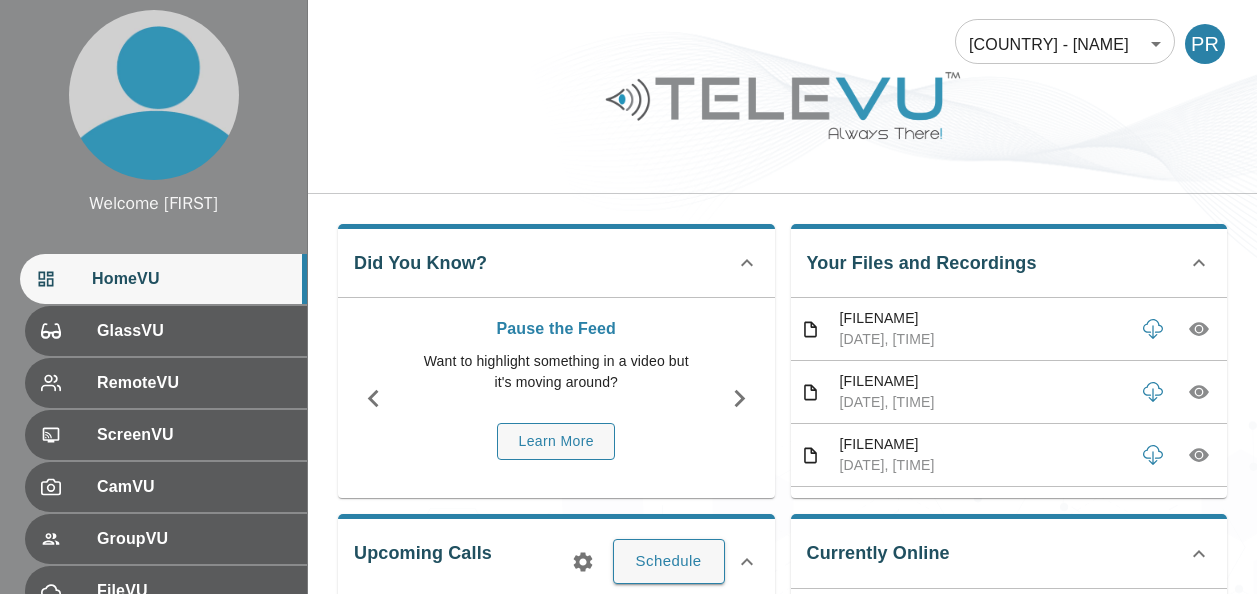 scroll, scrollTop: 0, scrollLeft: 0, axis: both 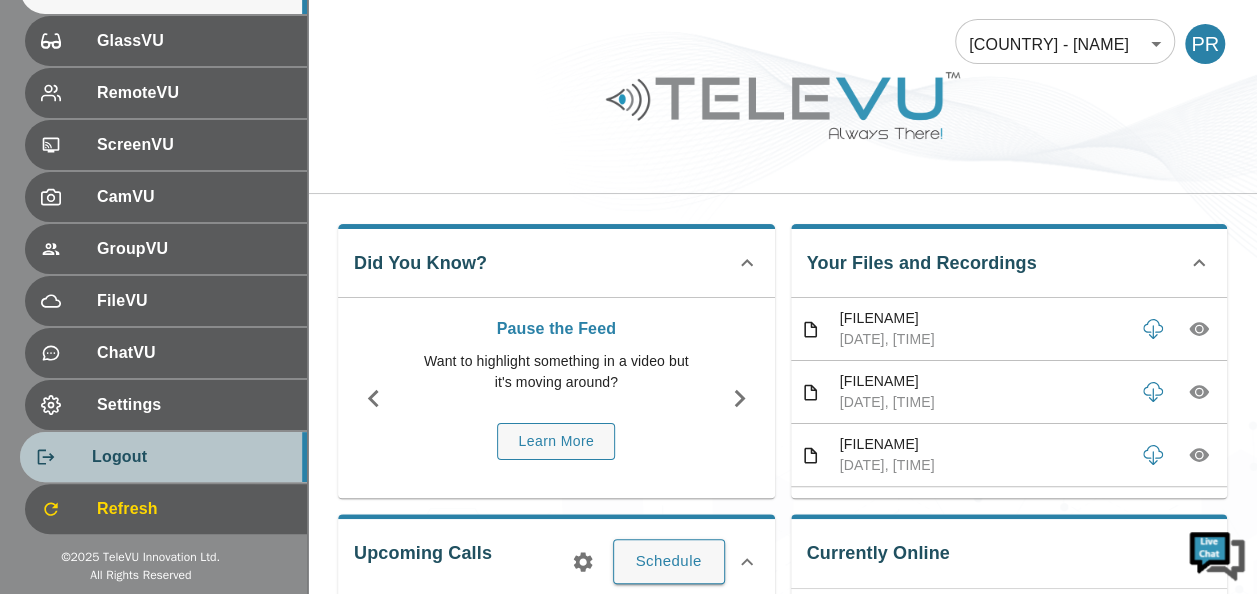 click on "Logout" at bounding box center [191, 457] 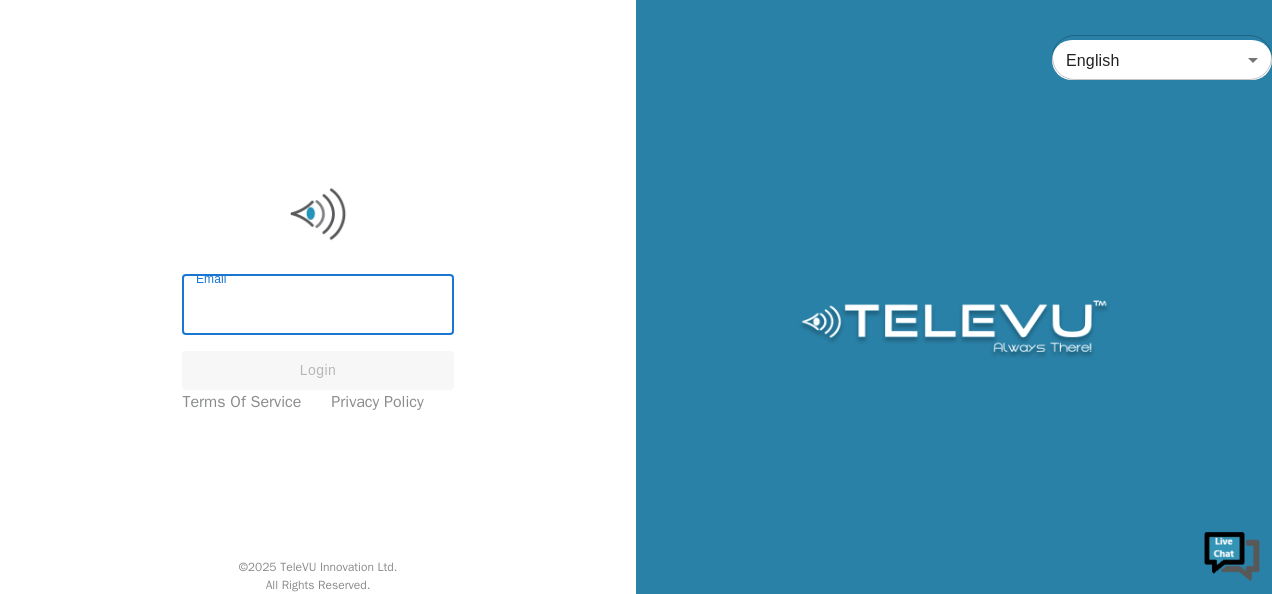 click on "Email" at bounding box center (317, 307) 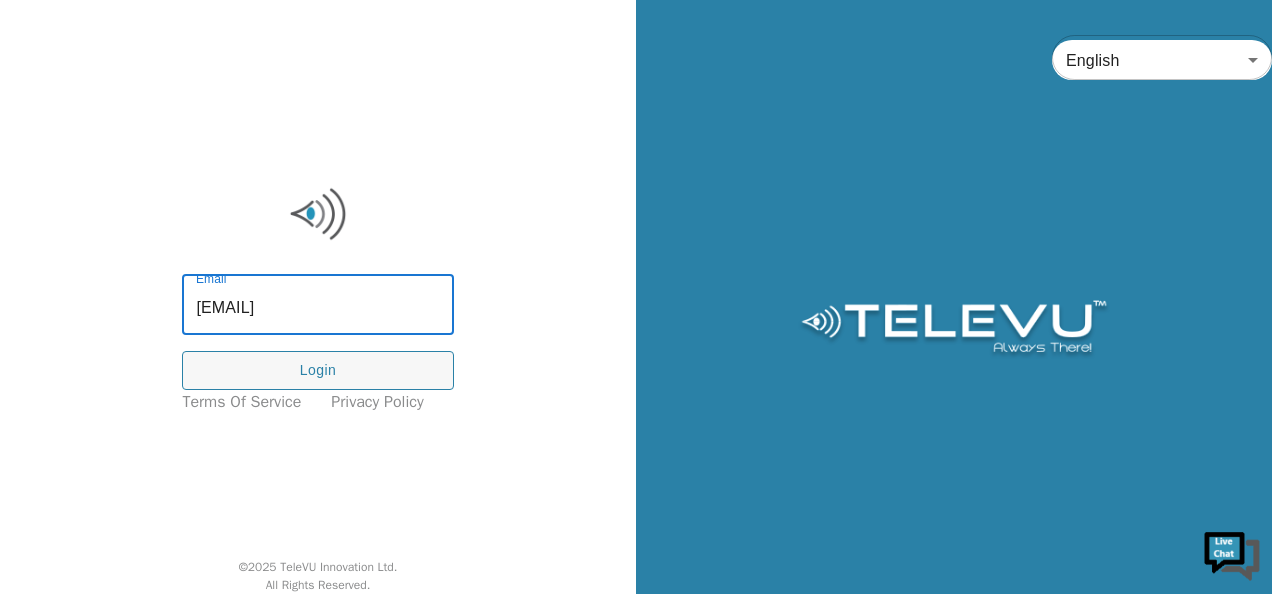 scroll, scrollTop: 0, scrollLeft: 0, axis: both 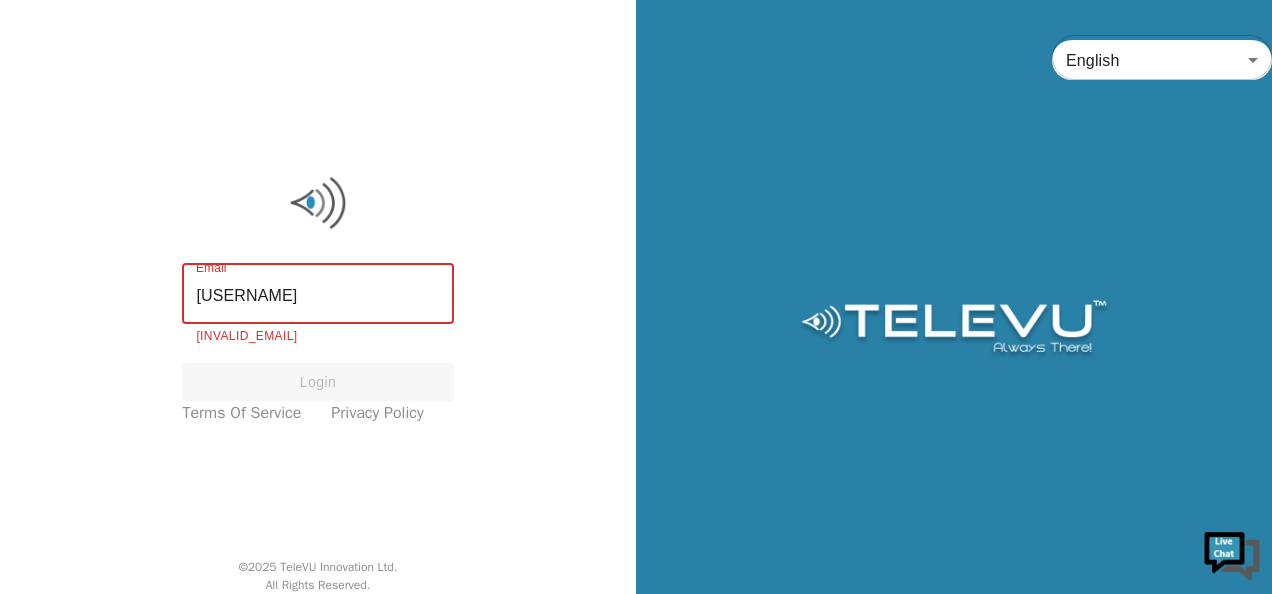 type on "w" 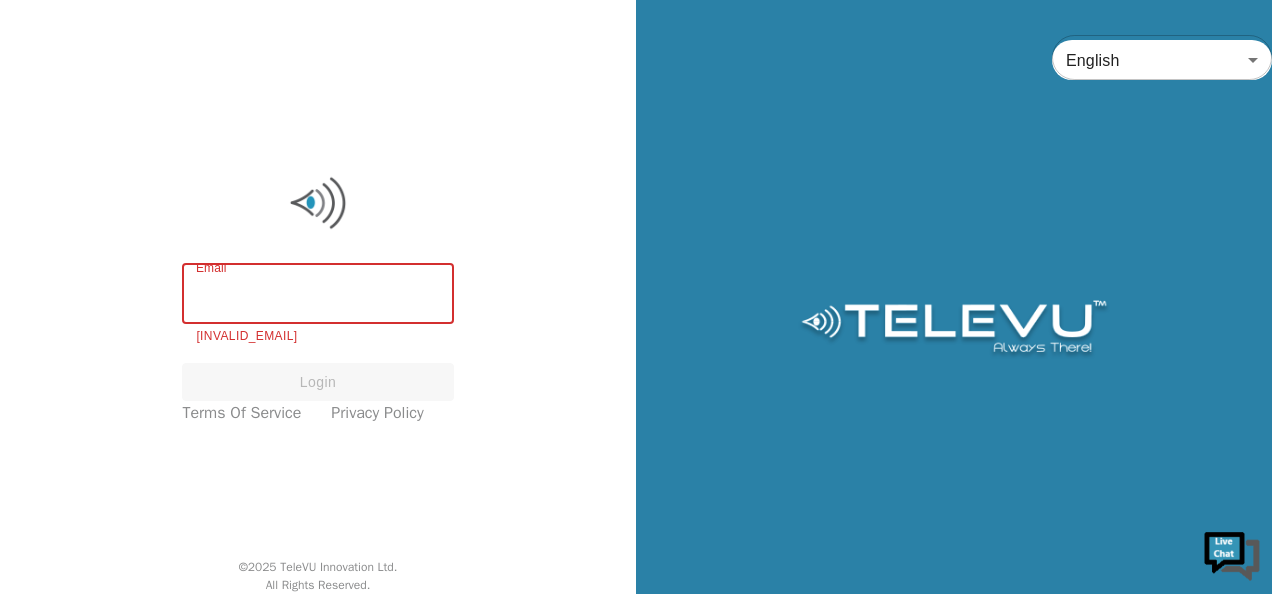 drag, startPoint x: 296, startPoint y: 314, endPoint x: 212, endPoint y: 306, distance: 84.38009 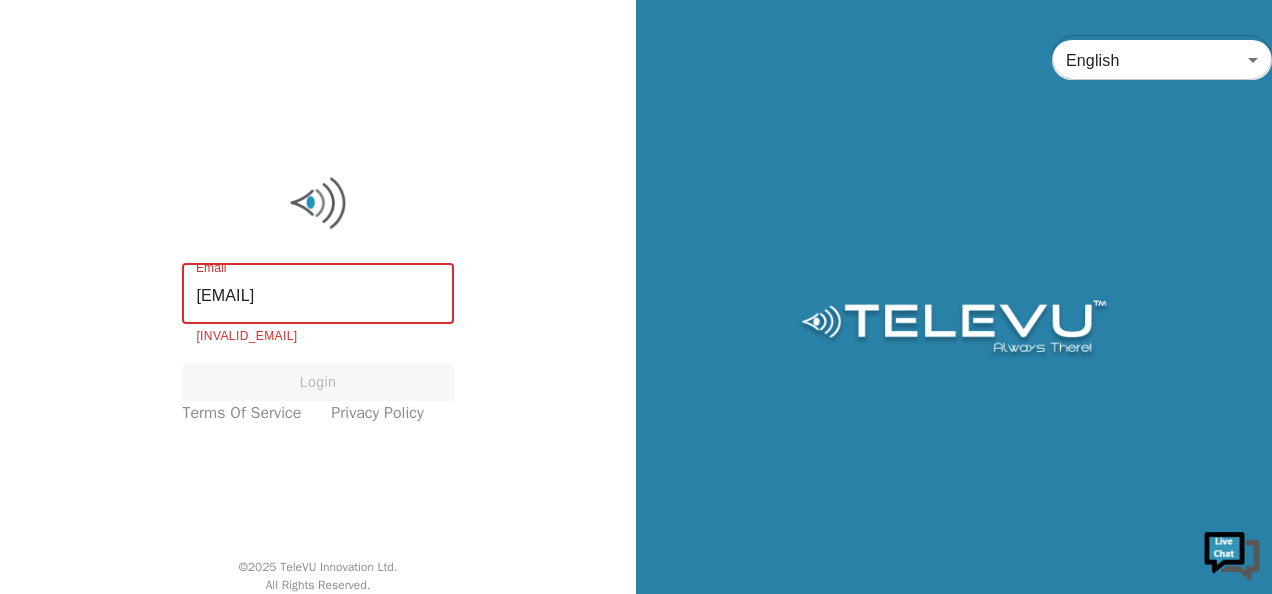 type on "screenvu+kenya@televu.ca" 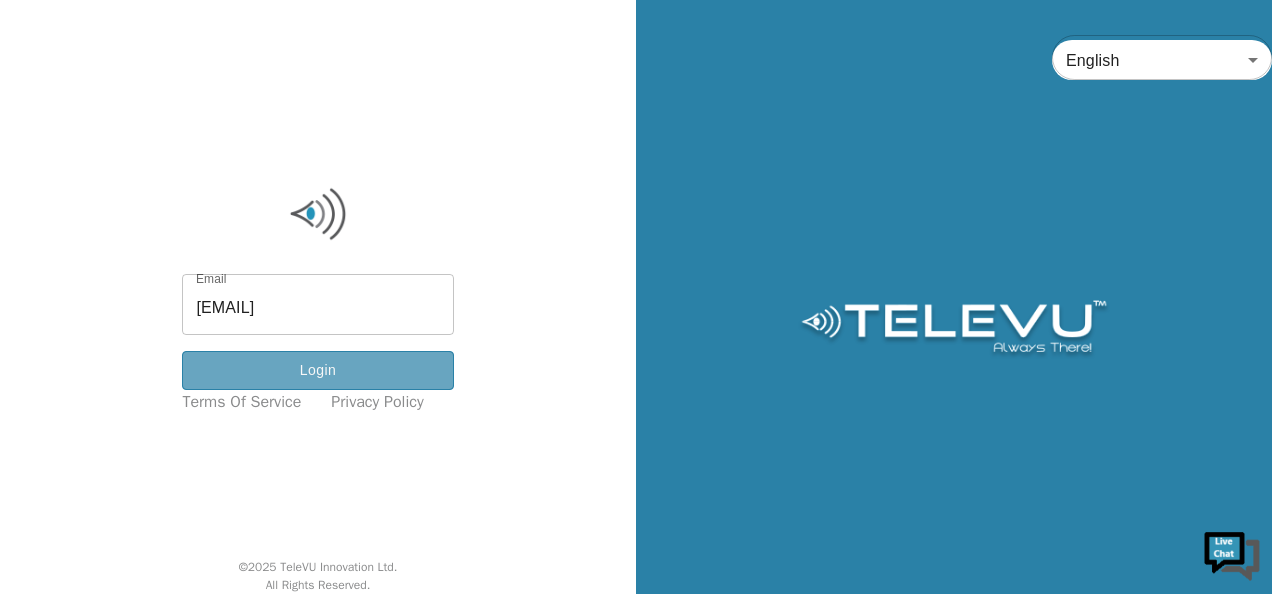 click on "Login" at bounding box center [317, 370] 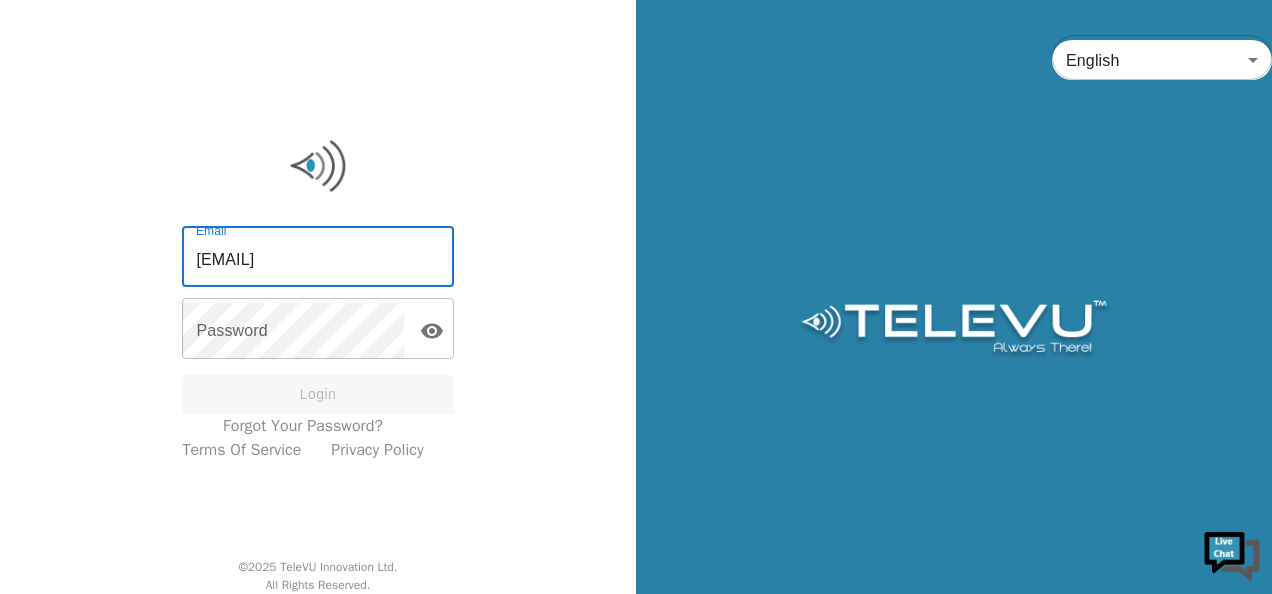 click on "screenvu+kenya@televu.ca" at bounding box center [317, 259] 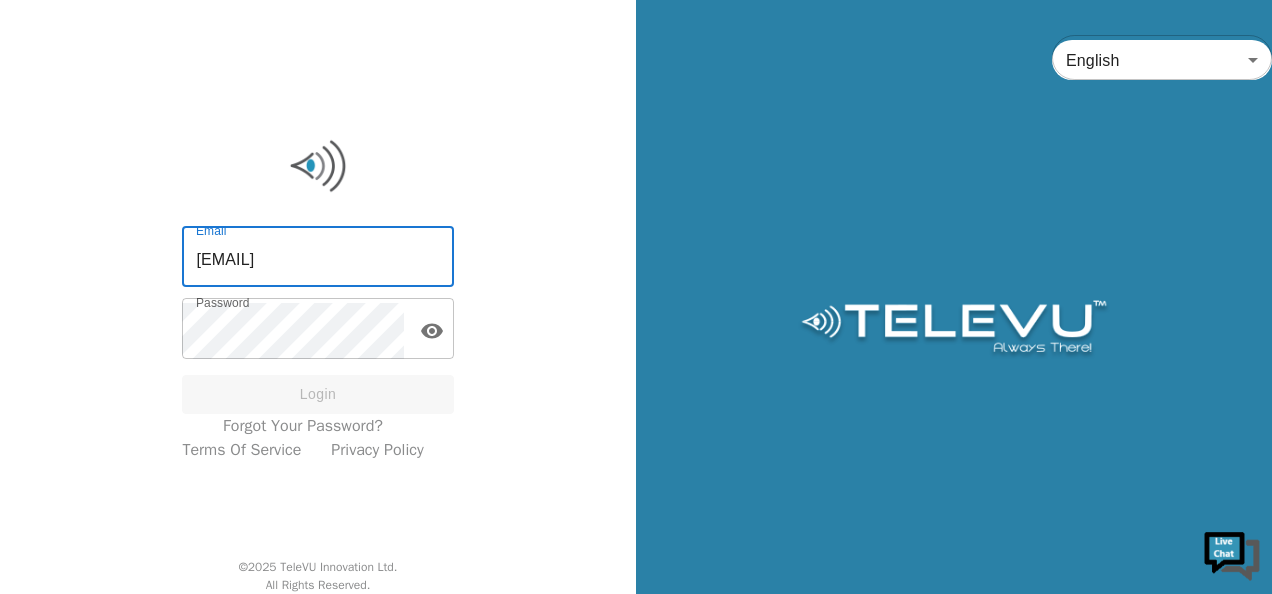 type on "screenvu+molgen@televu.ca" 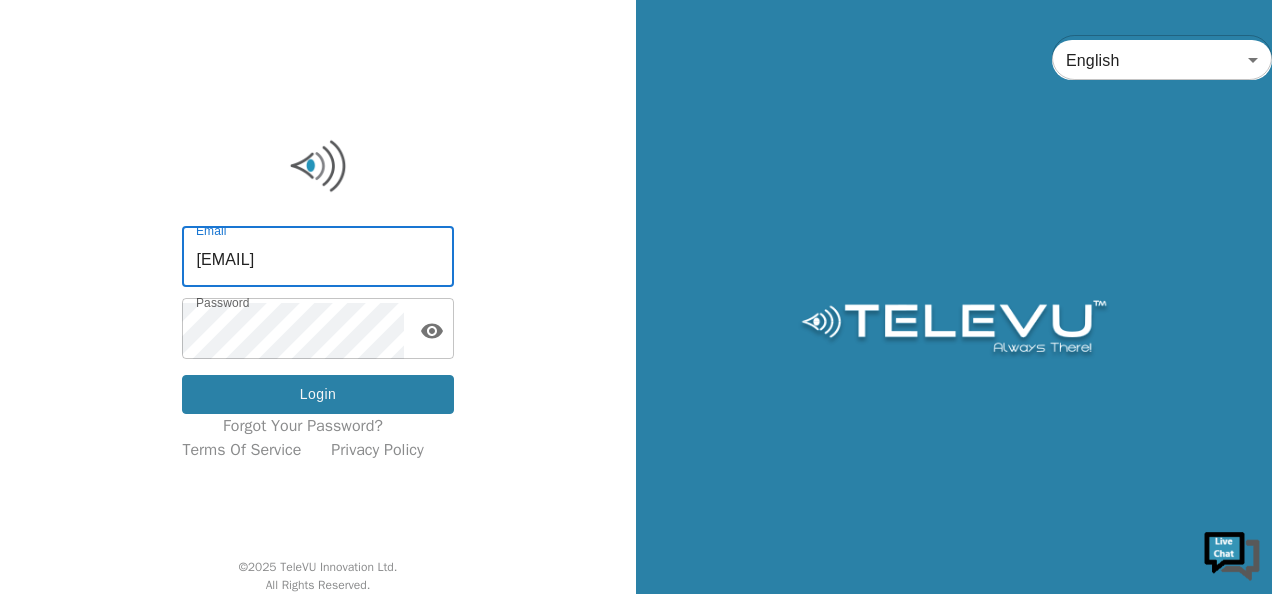 click on "Login" at bounding box center [317, 394] 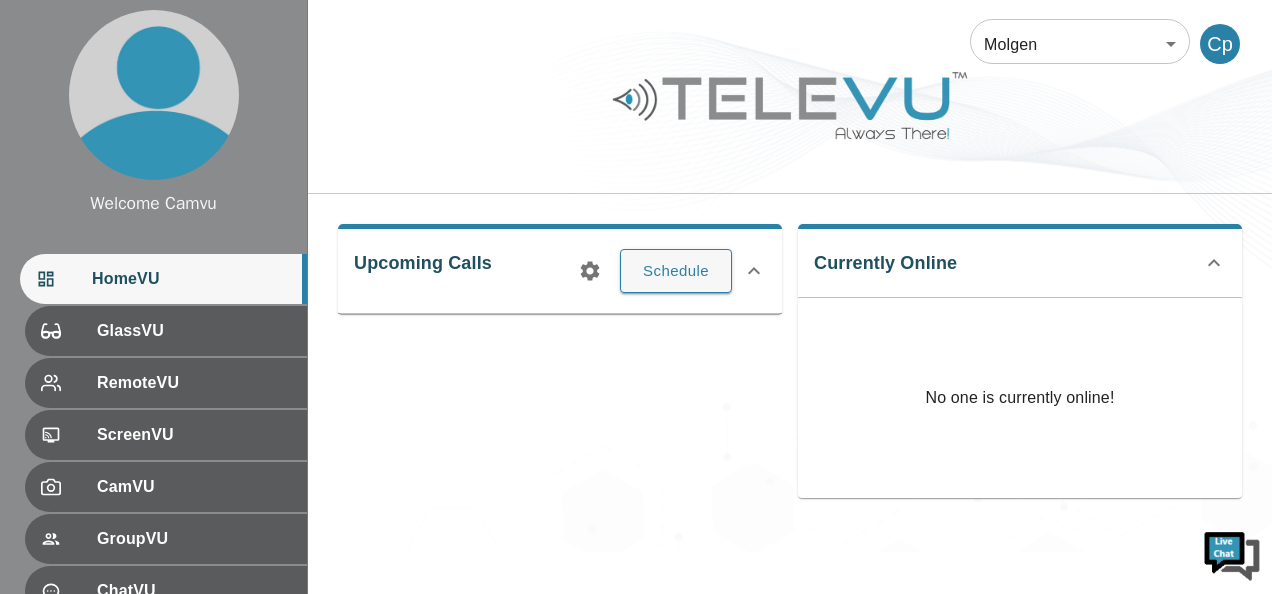 scroll, scrollTop: 0, scrollLeft: 0, axis: both 